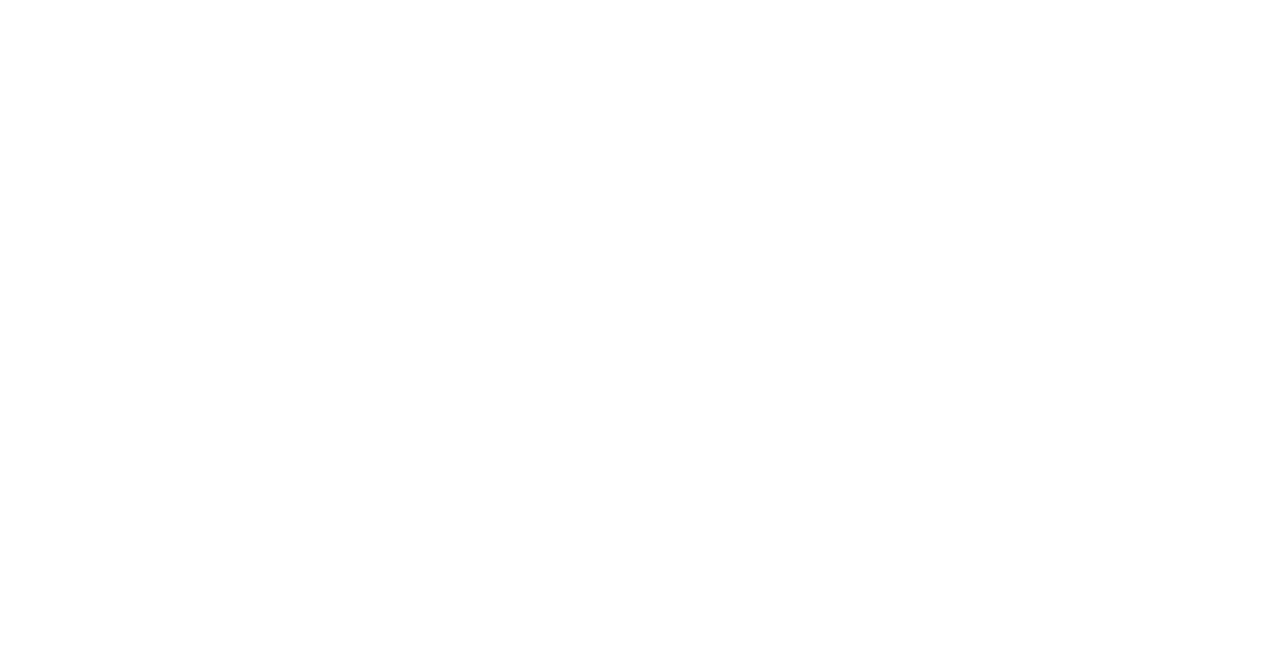 scroll, scrollTop: 0, scrollLeft: 0, axis: both 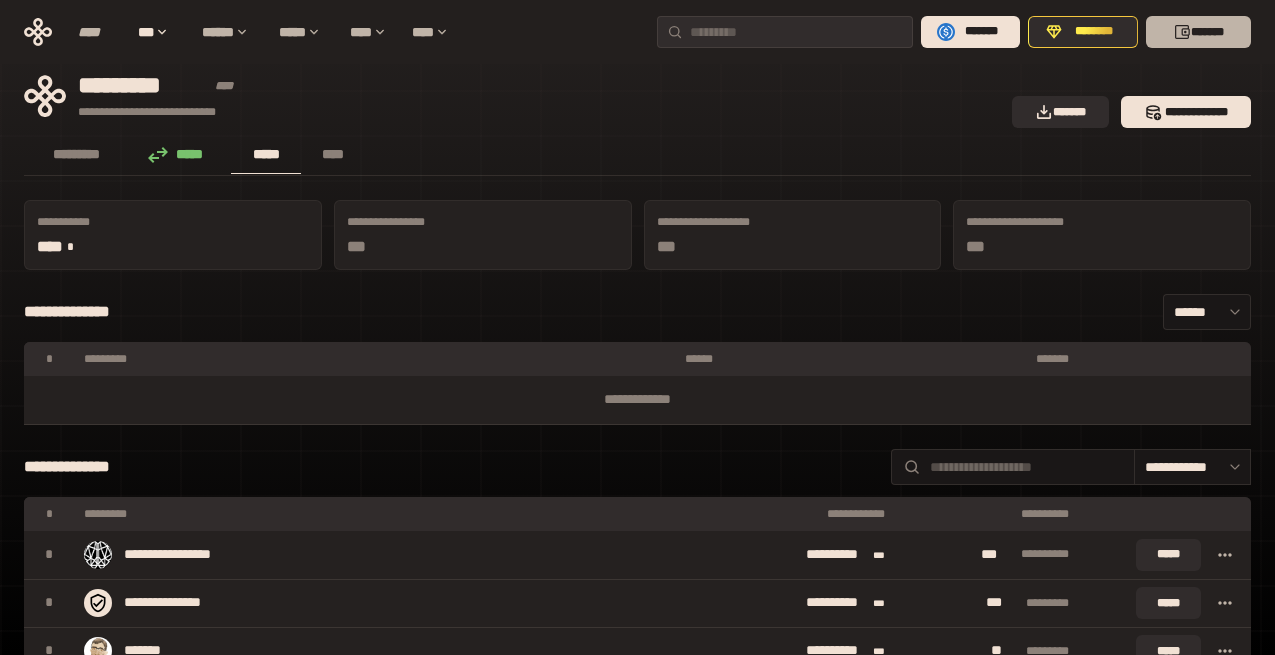 click on "*******" at bounding box center (1198, 32) 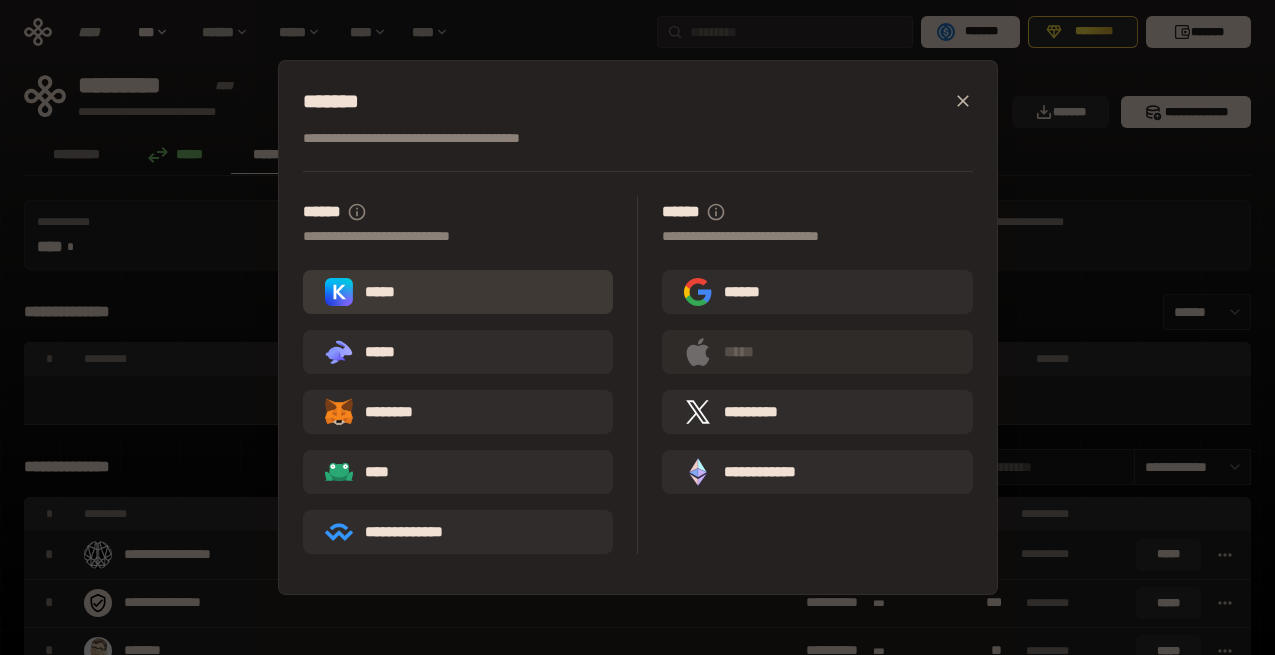 click on "*****" at bounding box center [458, 292] 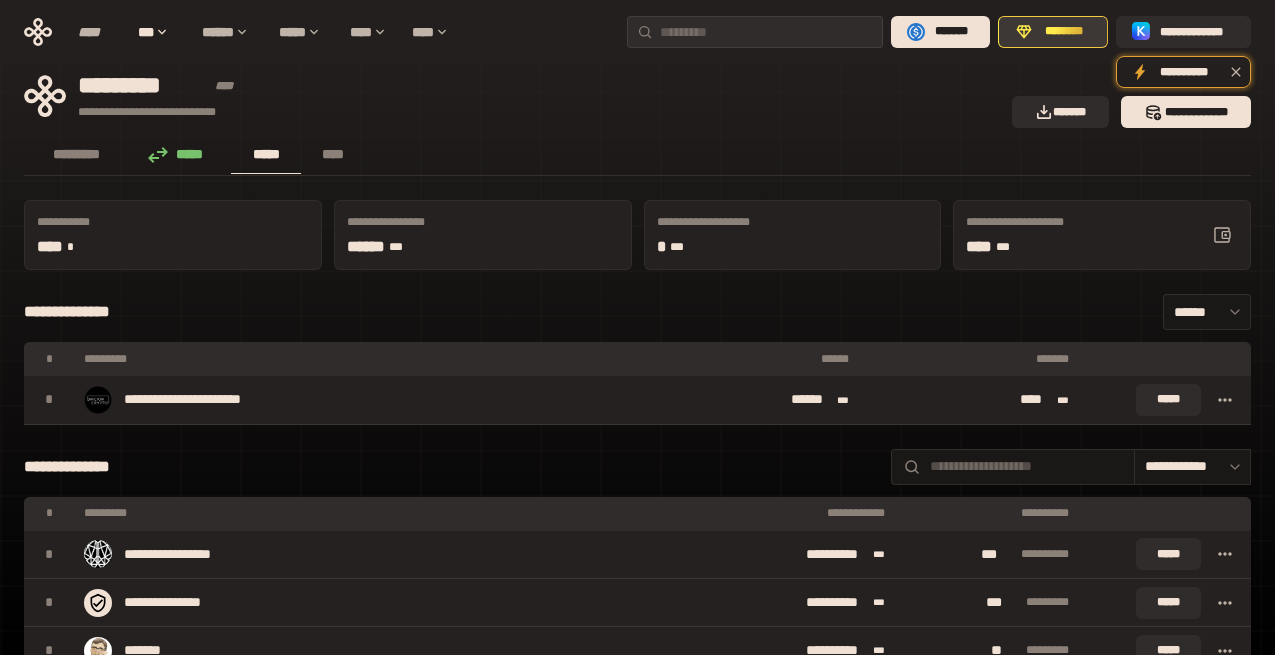 click on "********" at bounding box center [1064, 32] 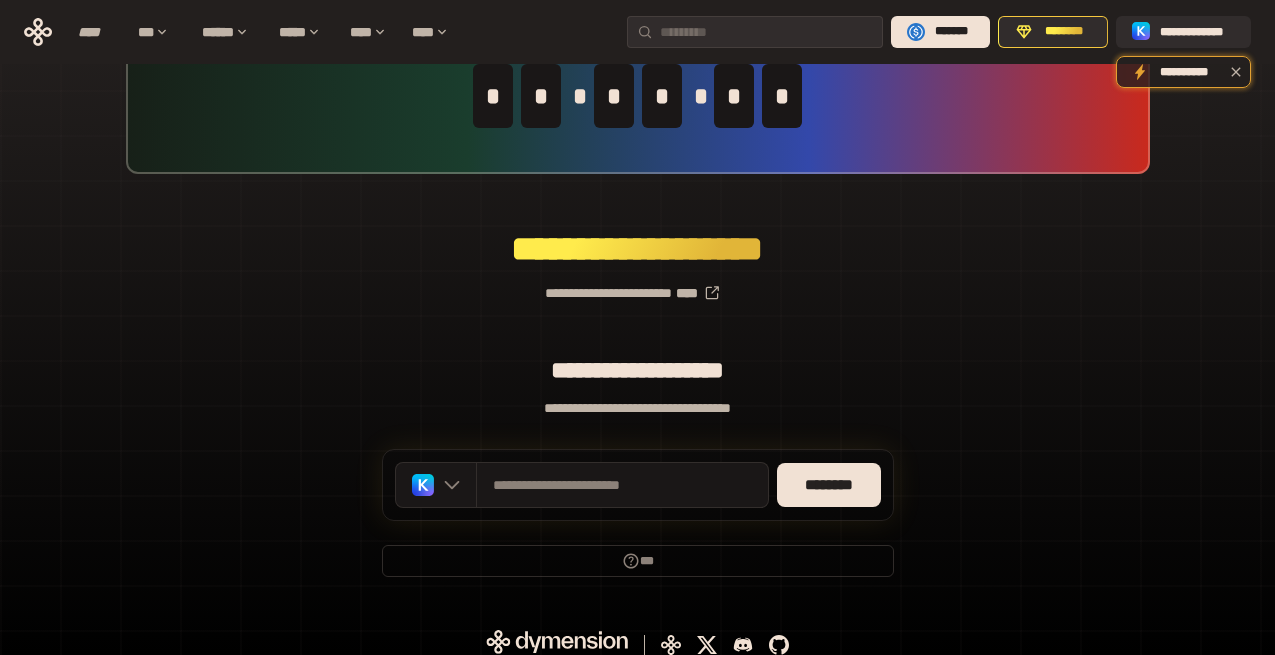 scroll, scrollTop: 120, scrollLeft: 0, axis: vertical 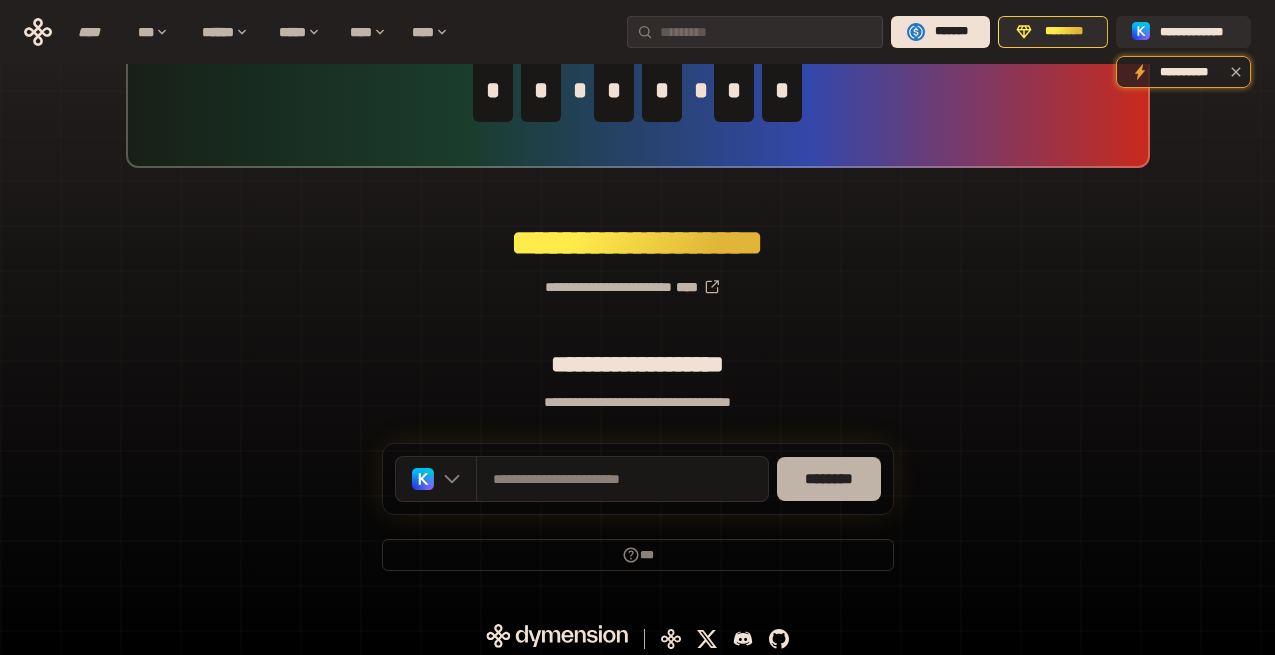 click on "********" at bounding box center [829, 479] 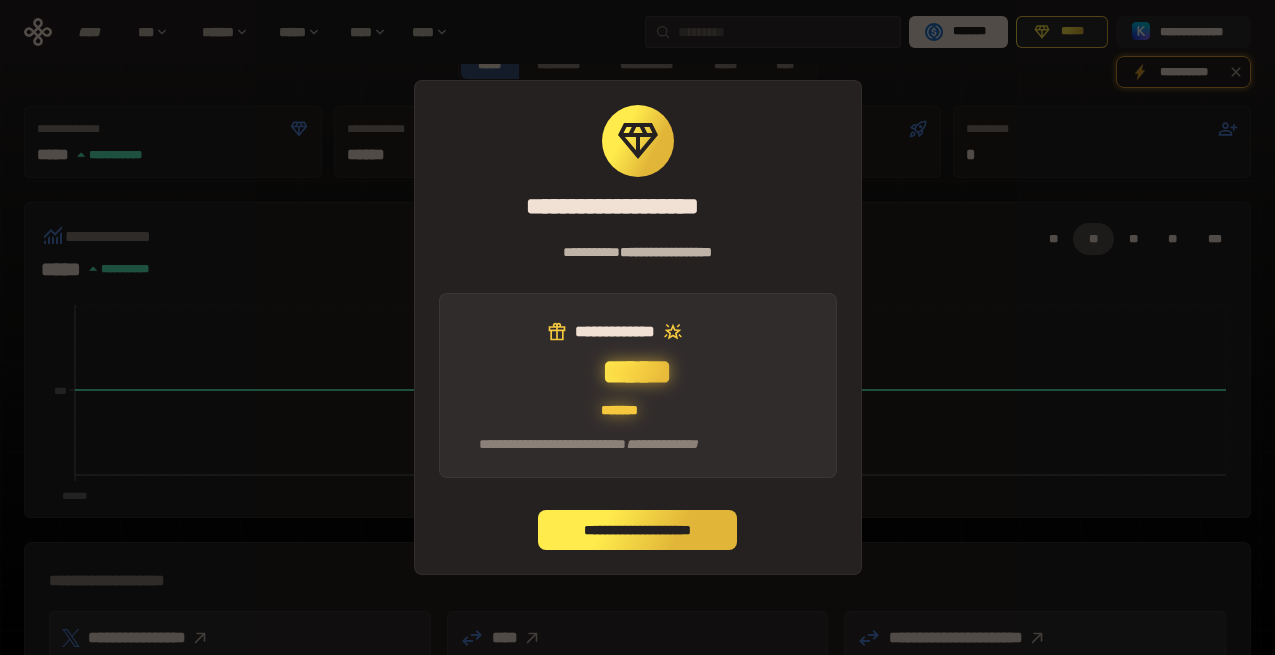 click on "**********" at bounding box center (638, 530) 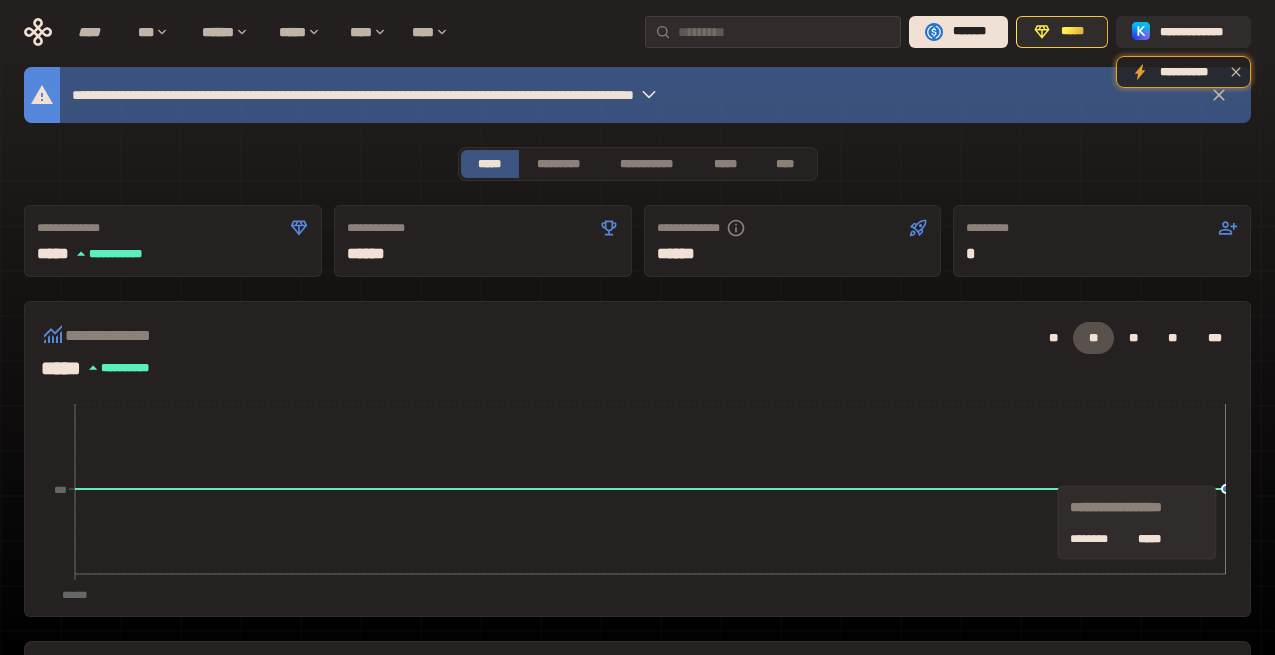 scroll, scrollTop: 0, scrollLeft: 0, axis: both 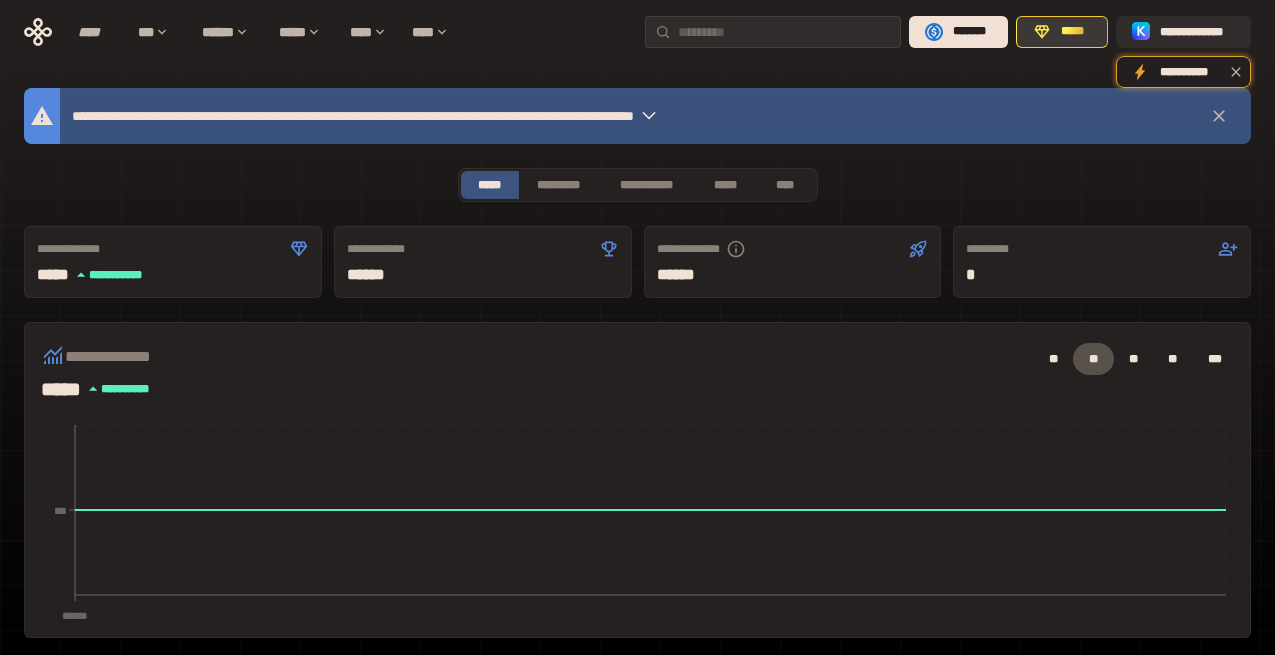 click on "*****" at bounding box center [1073, 32] 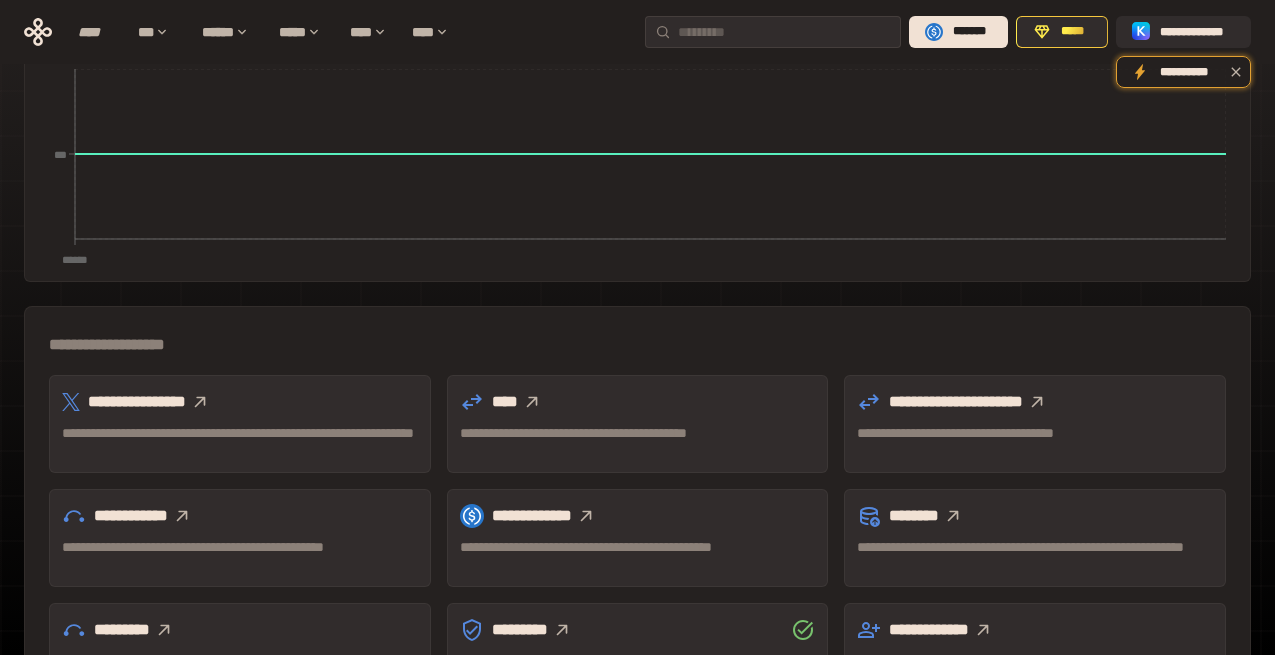 scroll, scrollTop: 0, scrollLeft: 0, axis: both 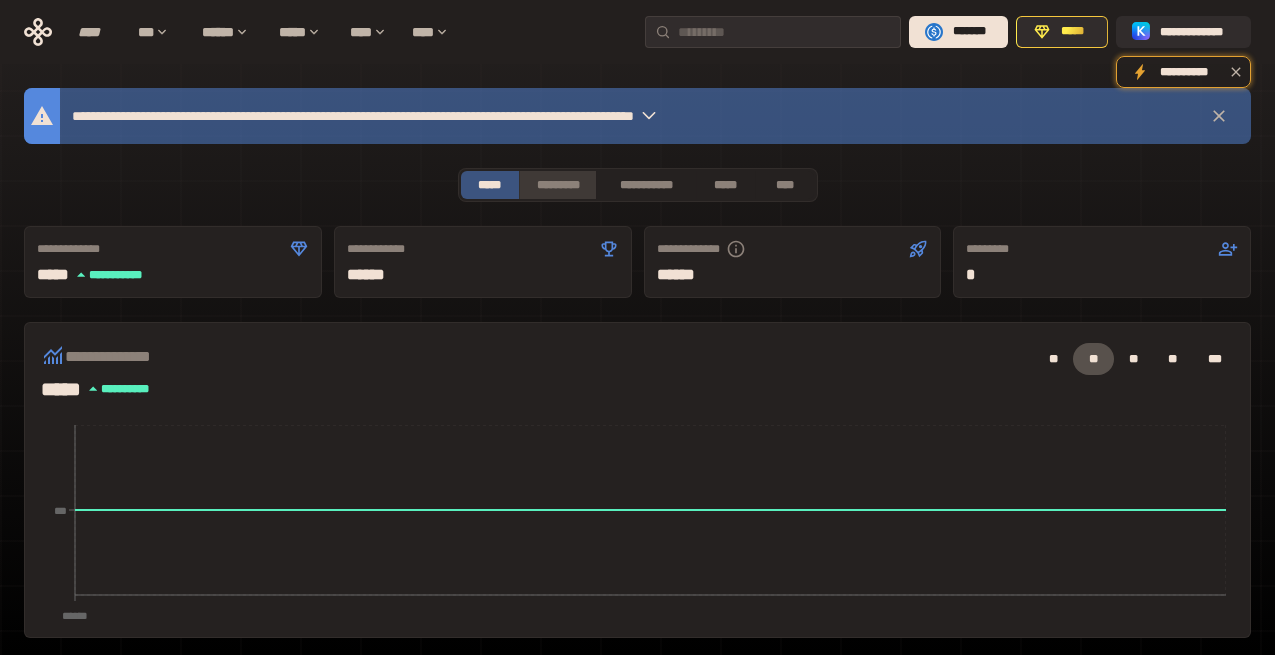 click on "*********" at bounding box center [557, 185] 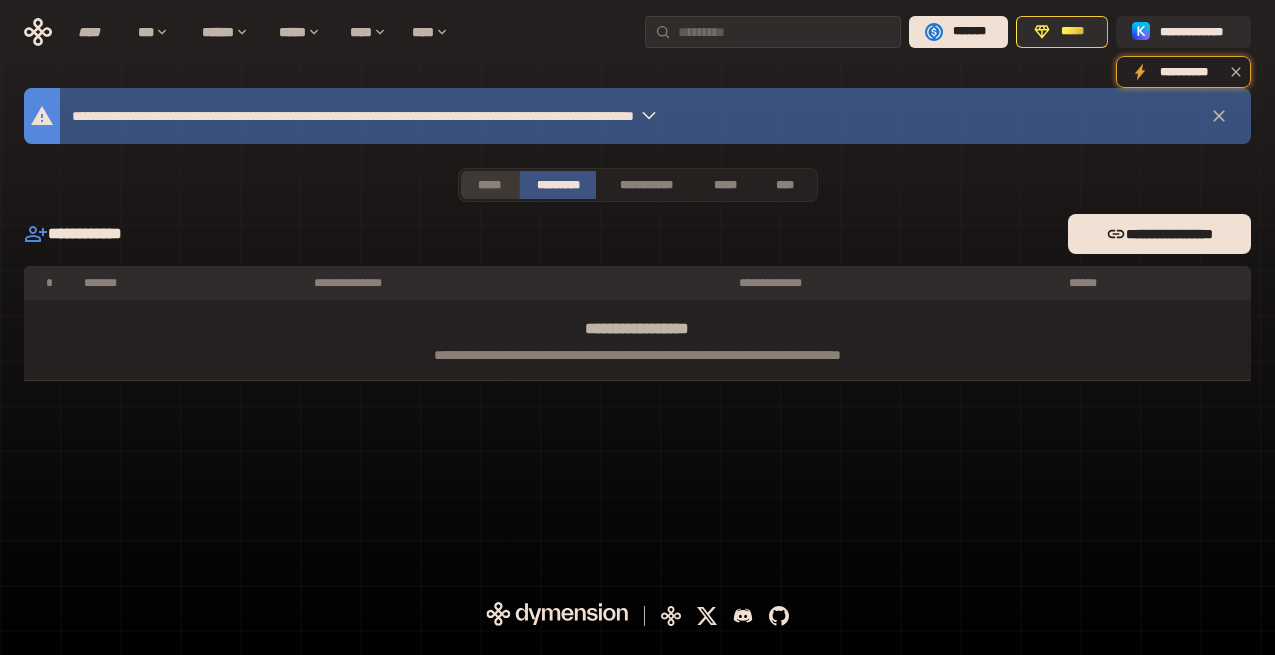 click on "*****" at bounding box center [490, 185] 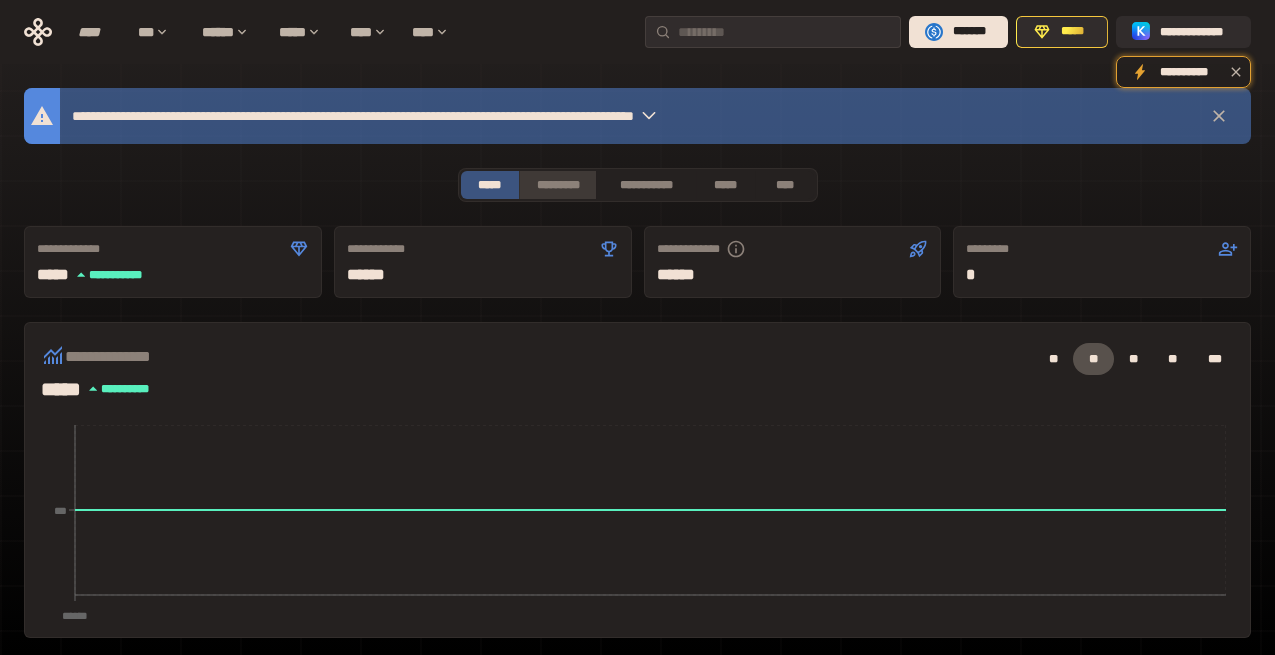click on "*********" at bounding box center [557, 185] 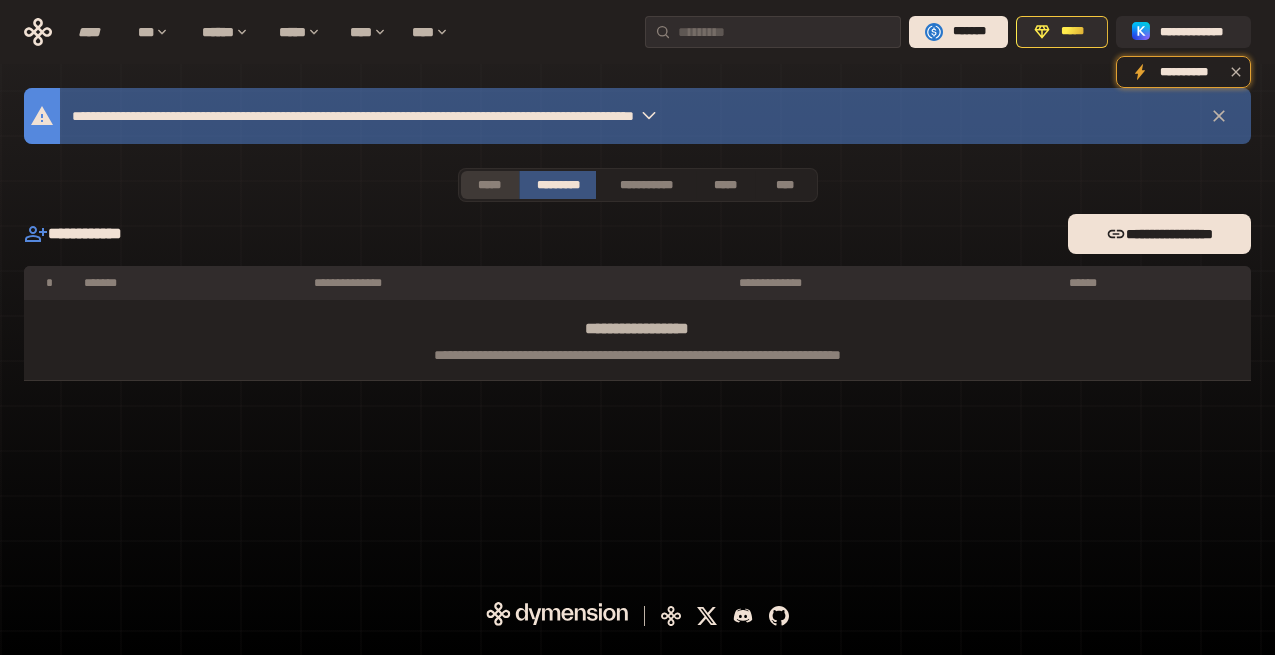 click on "*****" at bounding box center [490, 185] 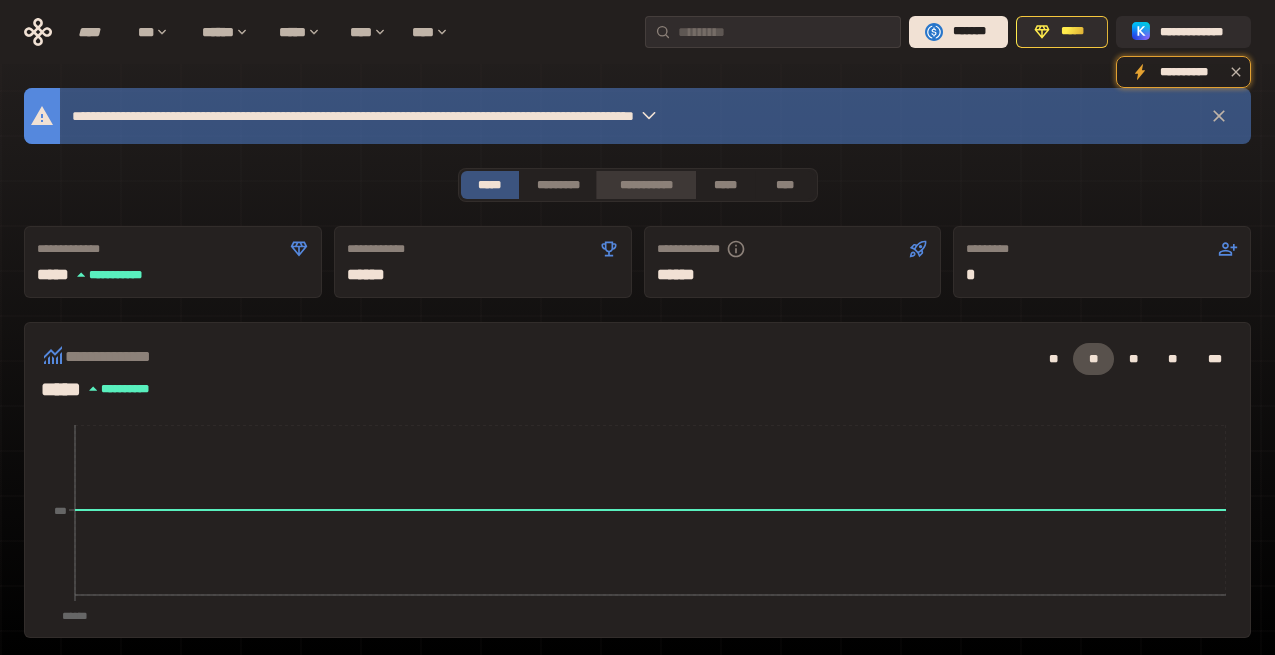 click on "**********" at bounding box center (645, 185) 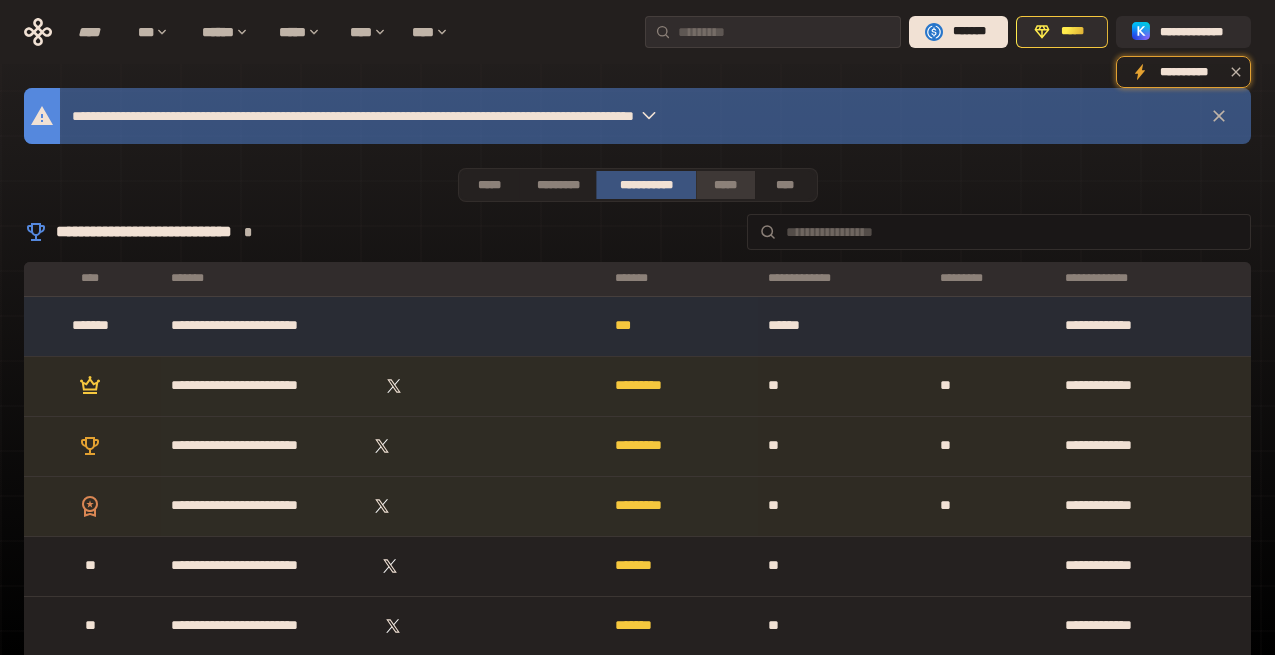 click on "*****" at bounding box center (725, 185) 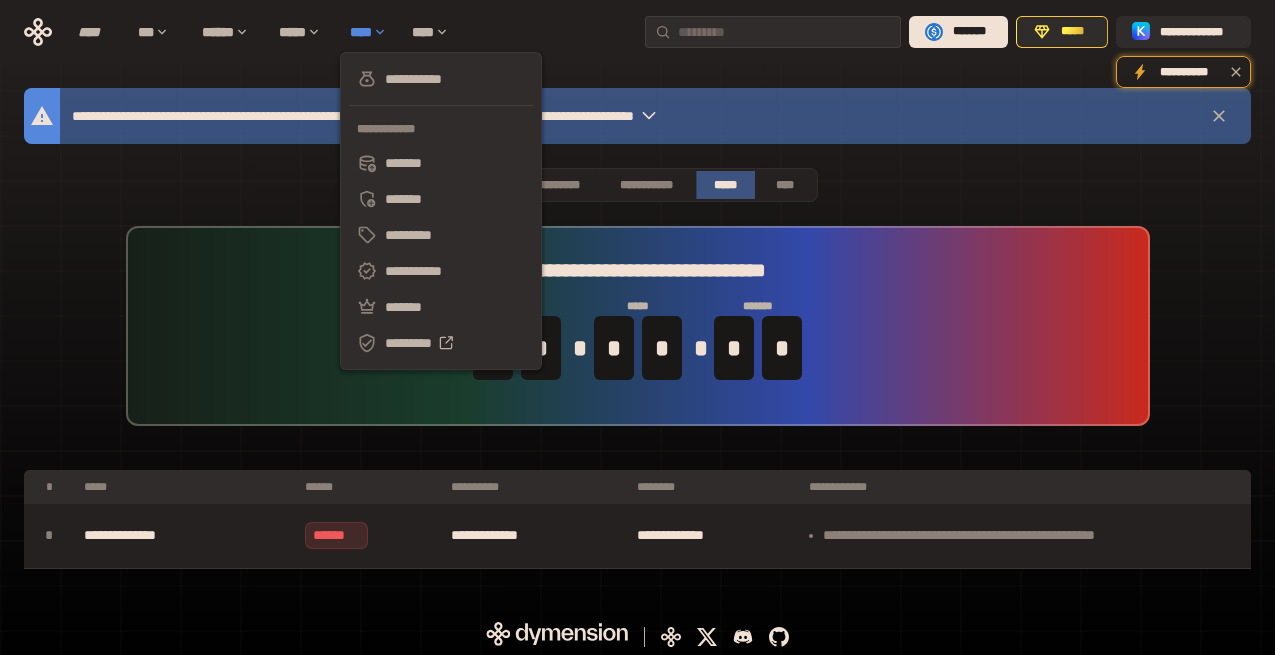 click 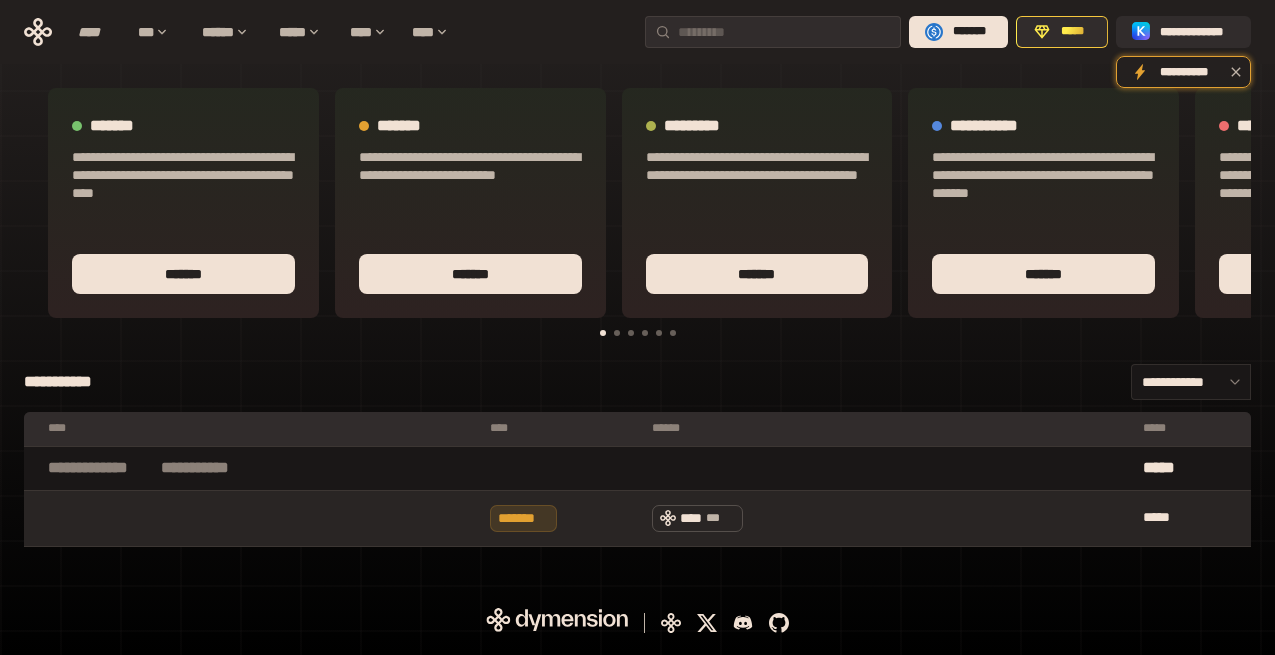 click on "*******" at bounding box center (523, 518) 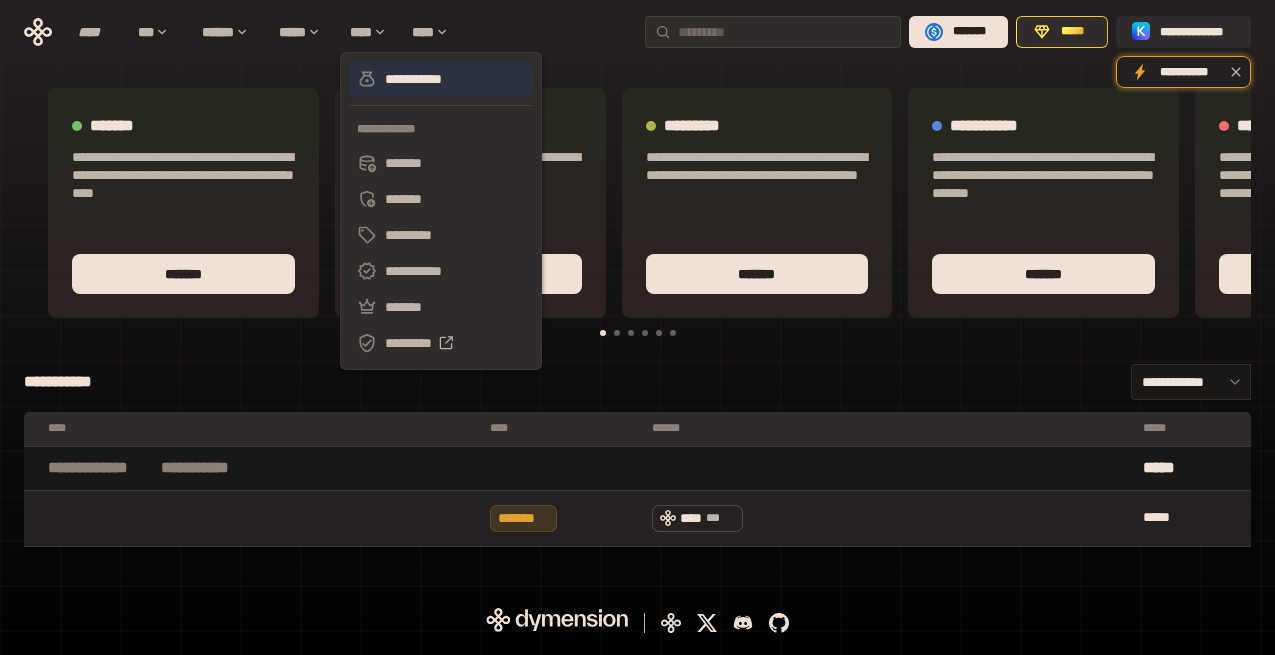 click on "**********" at bounding box center (441, 79) 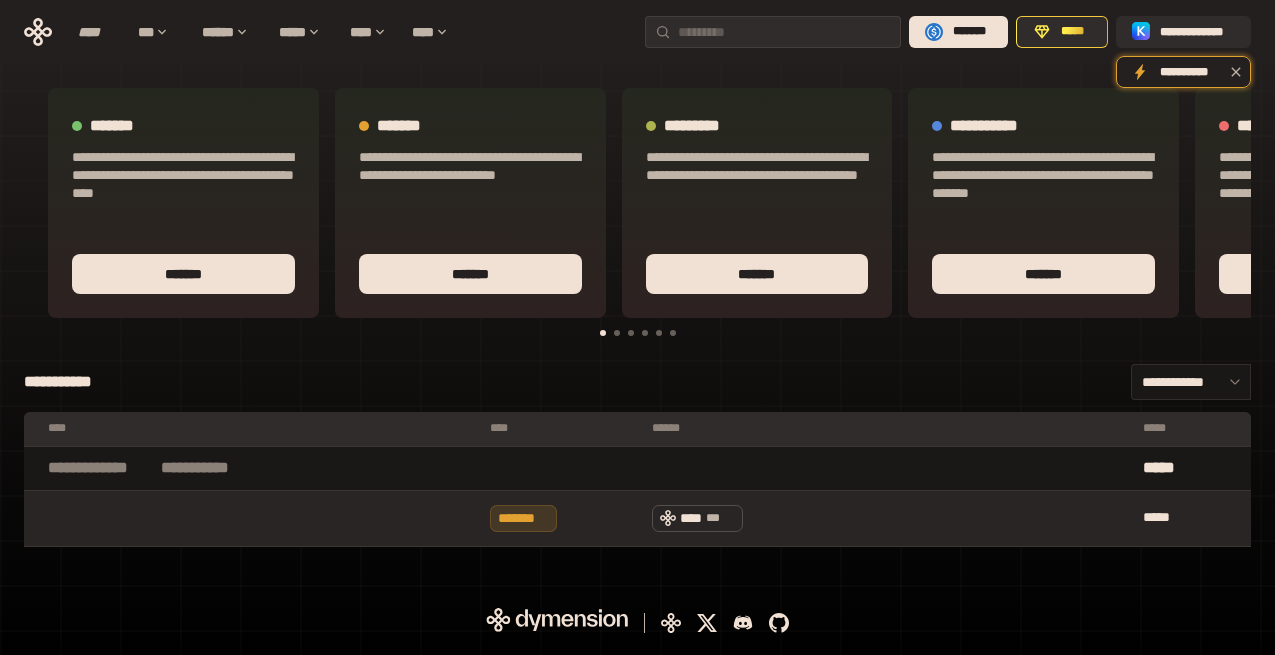 click on "****   ***" at bounding box center [887, 518] 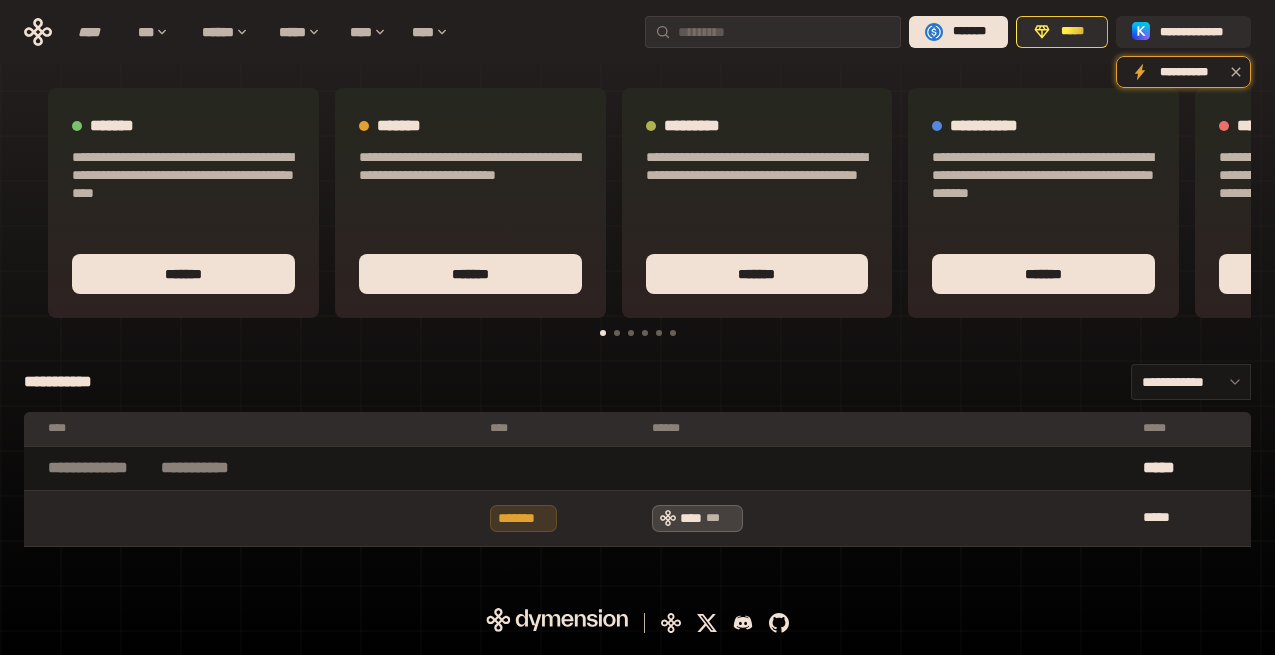 click on "****   ***" at bounding box center [697, 518] 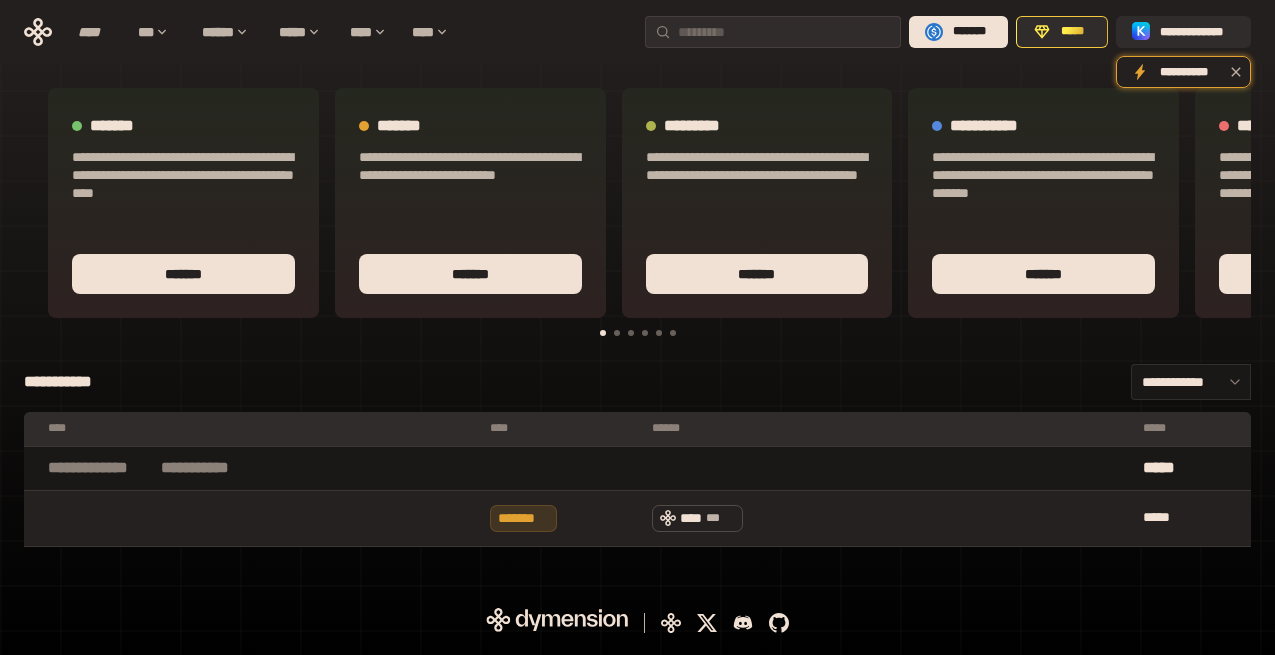 click on "**********" at bounding box center (209, 468) 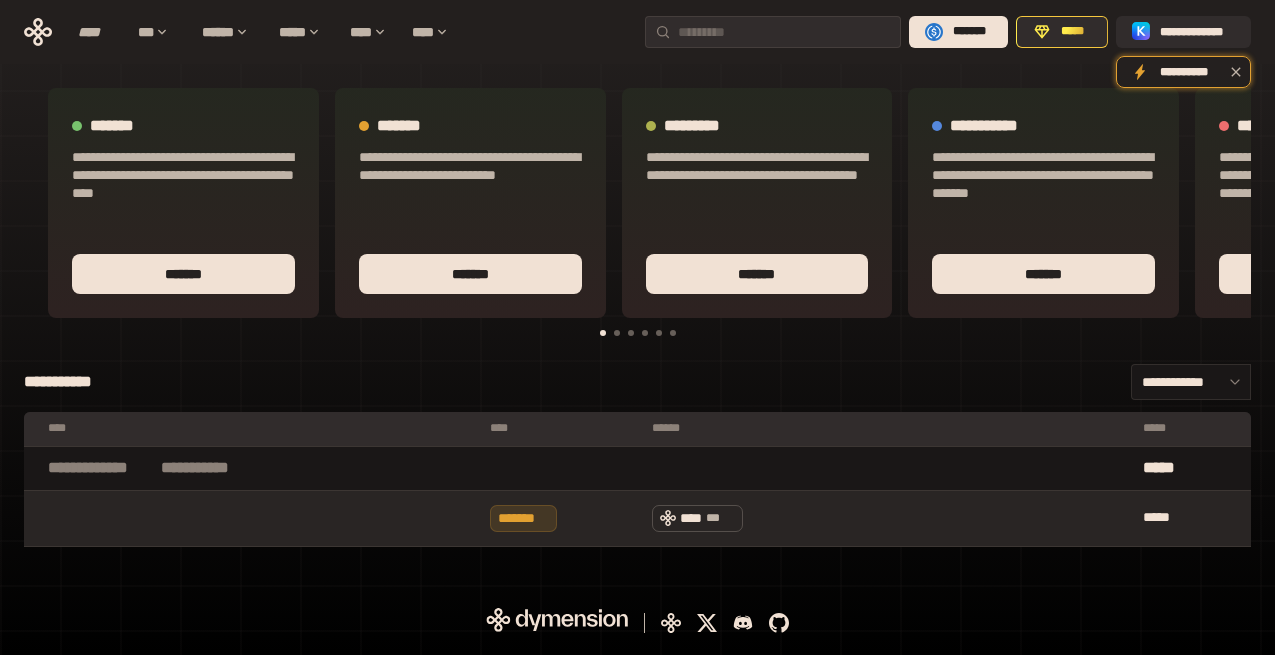 click at bounding box center (252, 518) 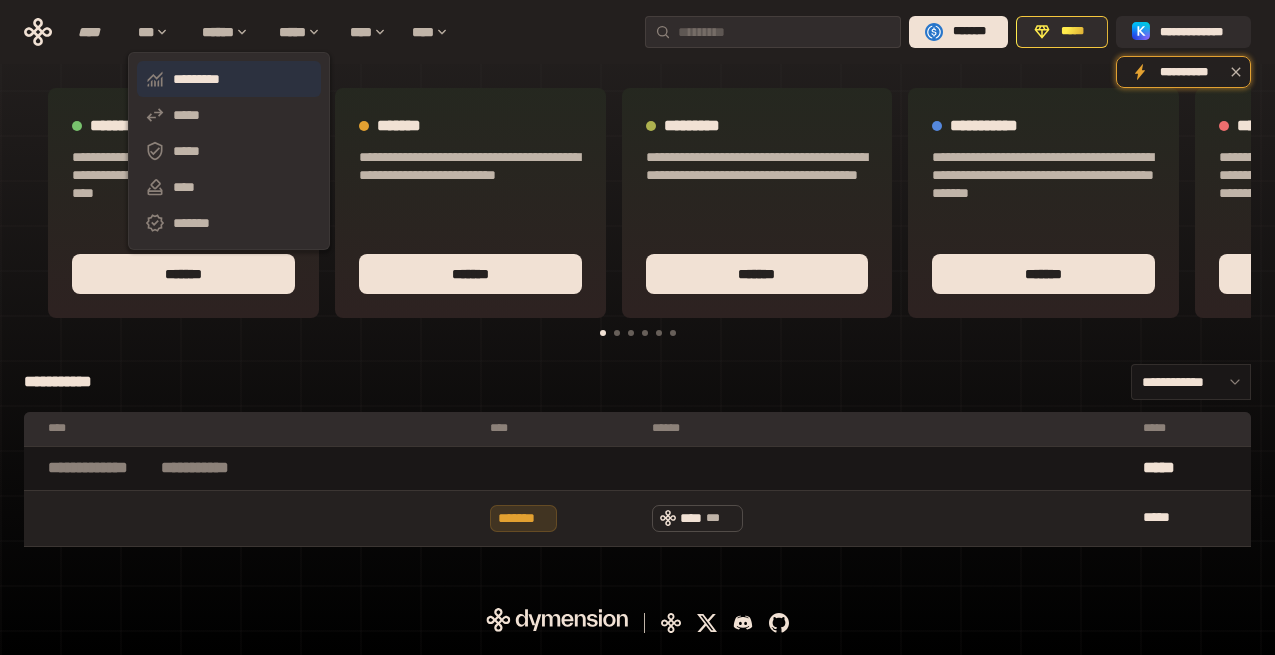click on "*********" at bounding box center [229, 79] 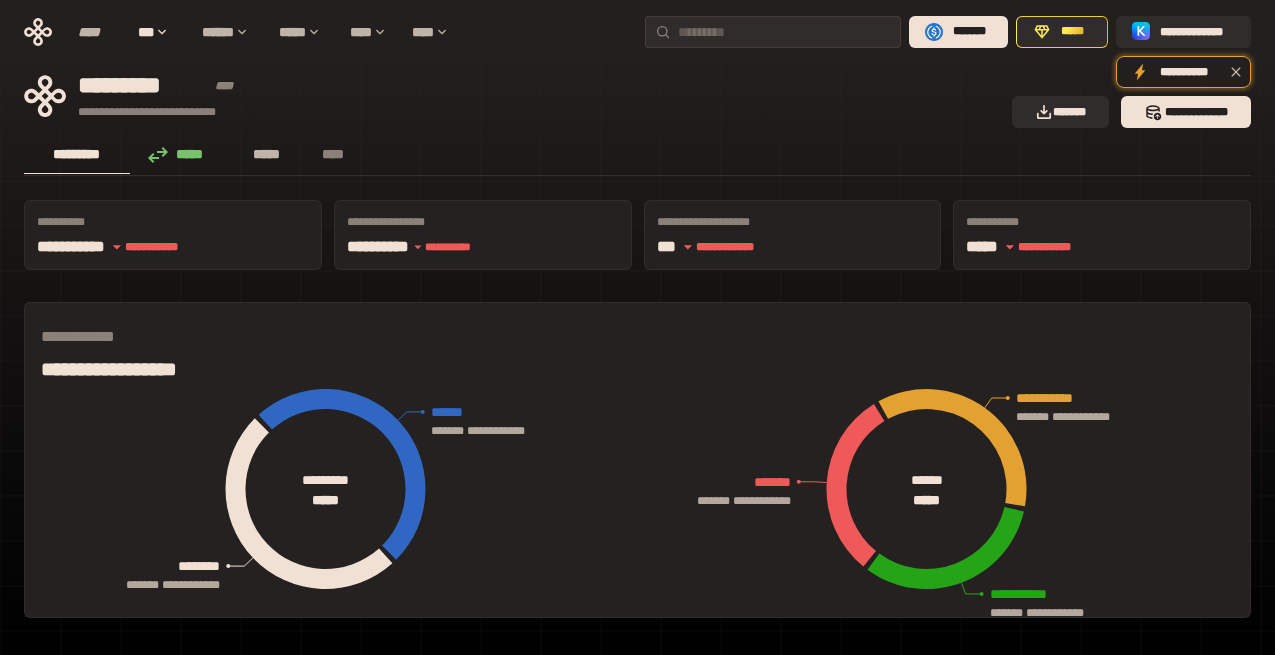 click on "*****" at bounding box center (266, 154) 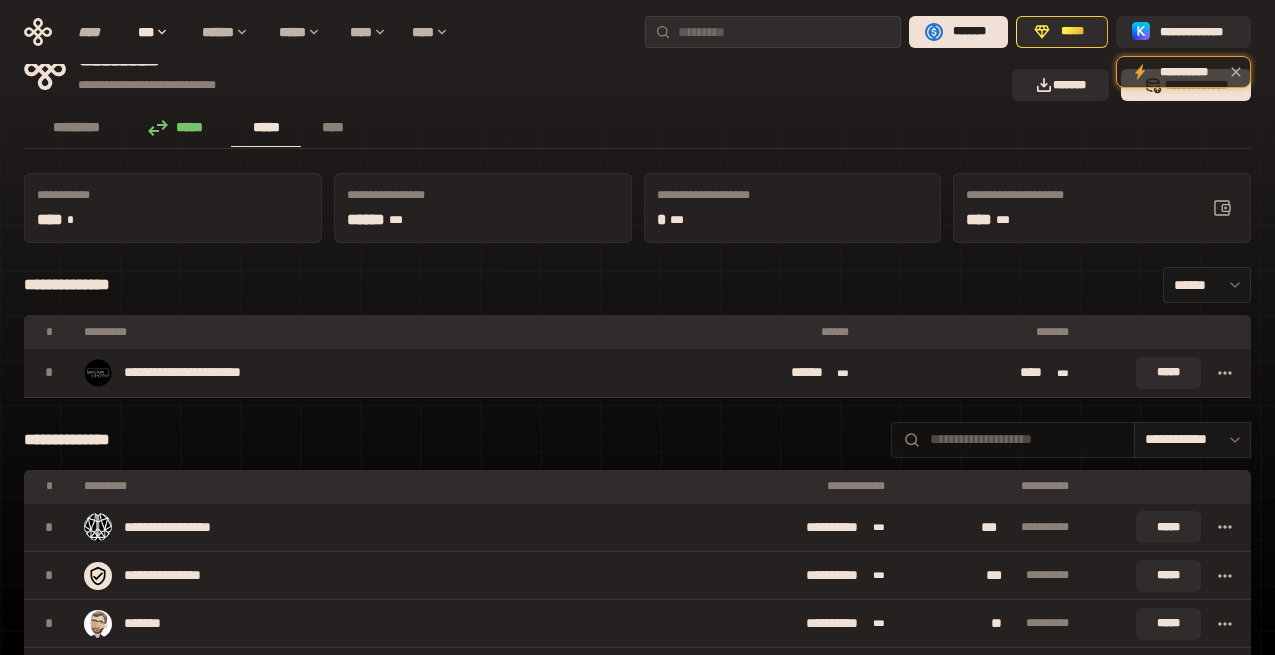 scroll, scrollTop: 0, scrollLeft: 0, axis: both 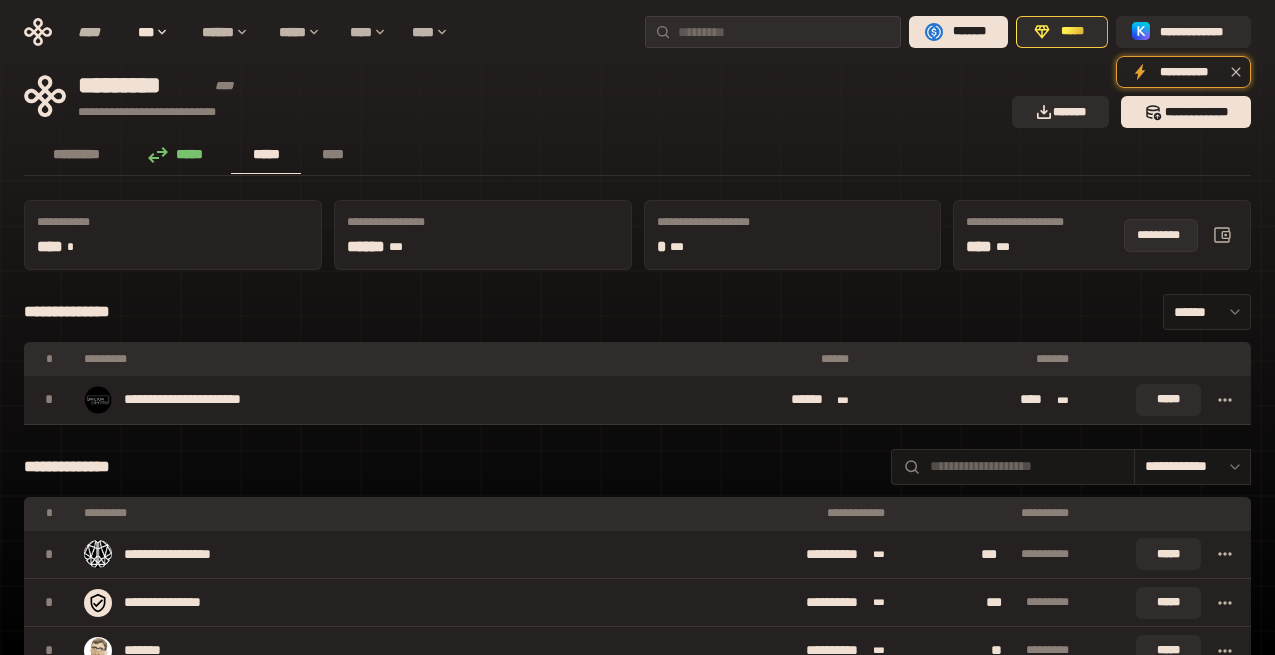 click 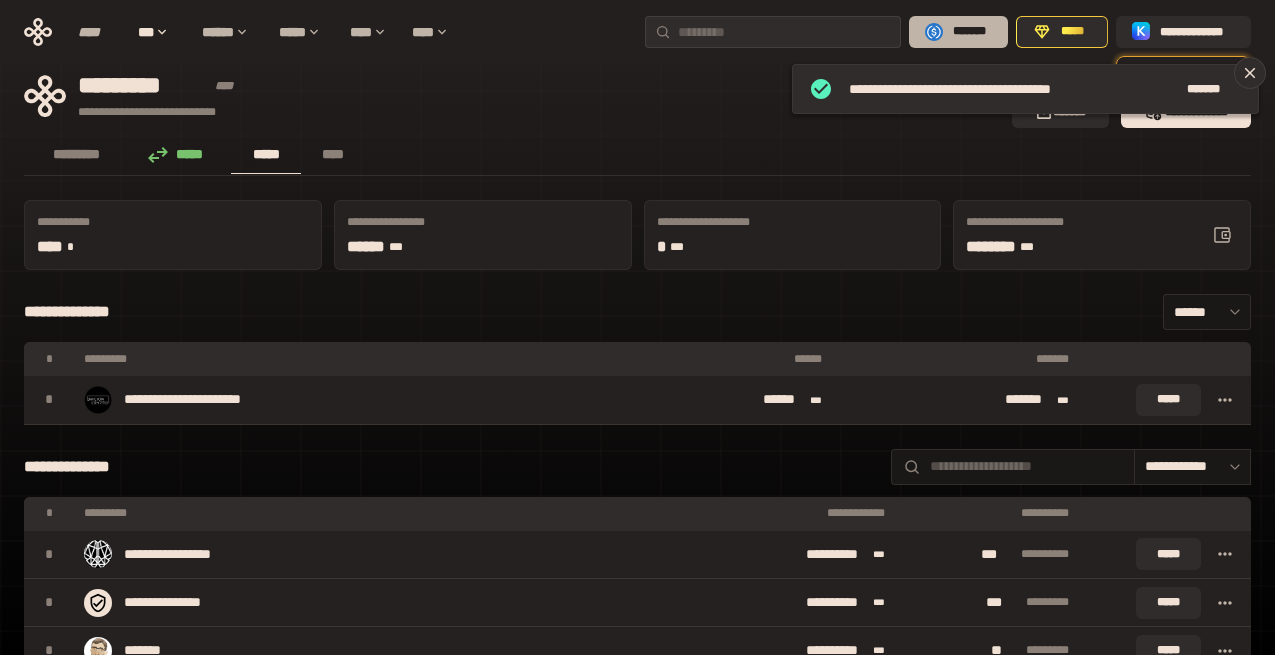 click on "*******" at bounding box center (958, 32) 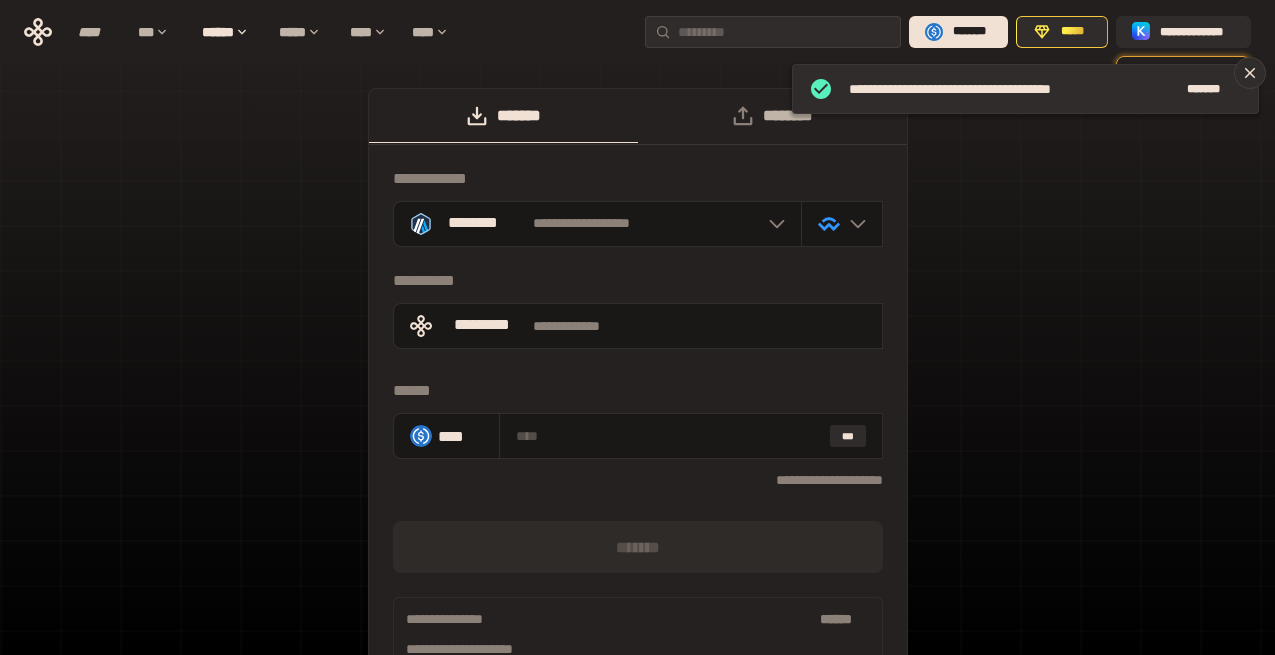 click on "********" at bounding box center (772, 116) 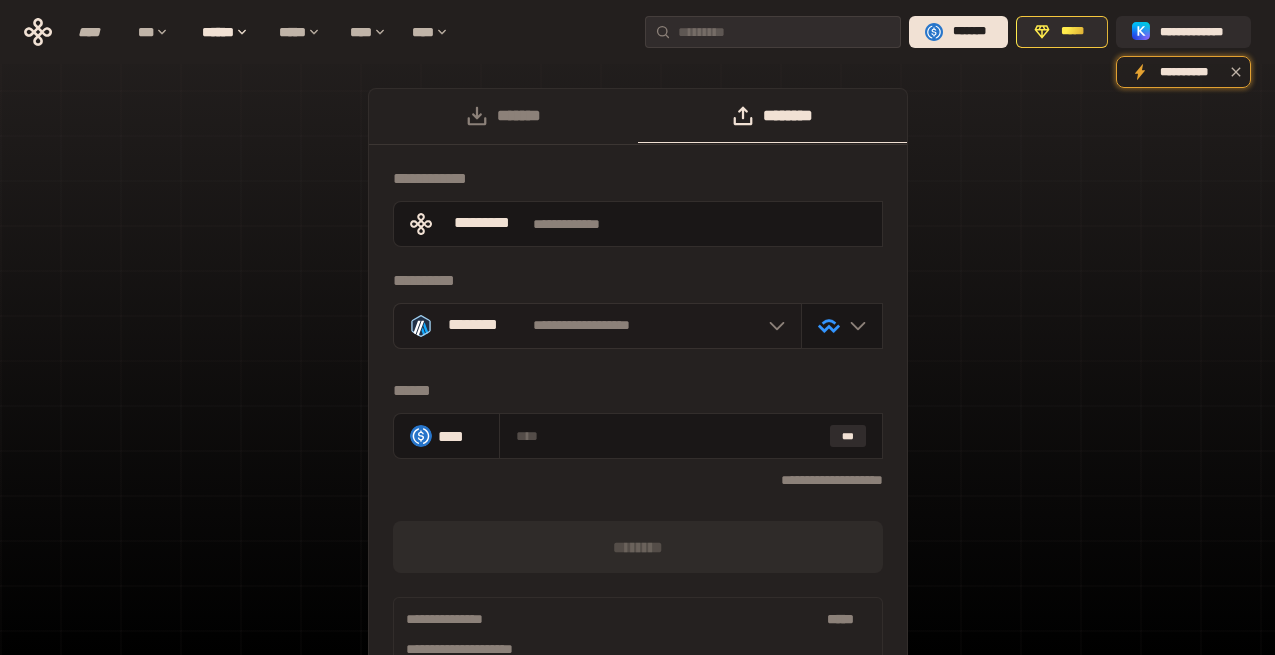 click 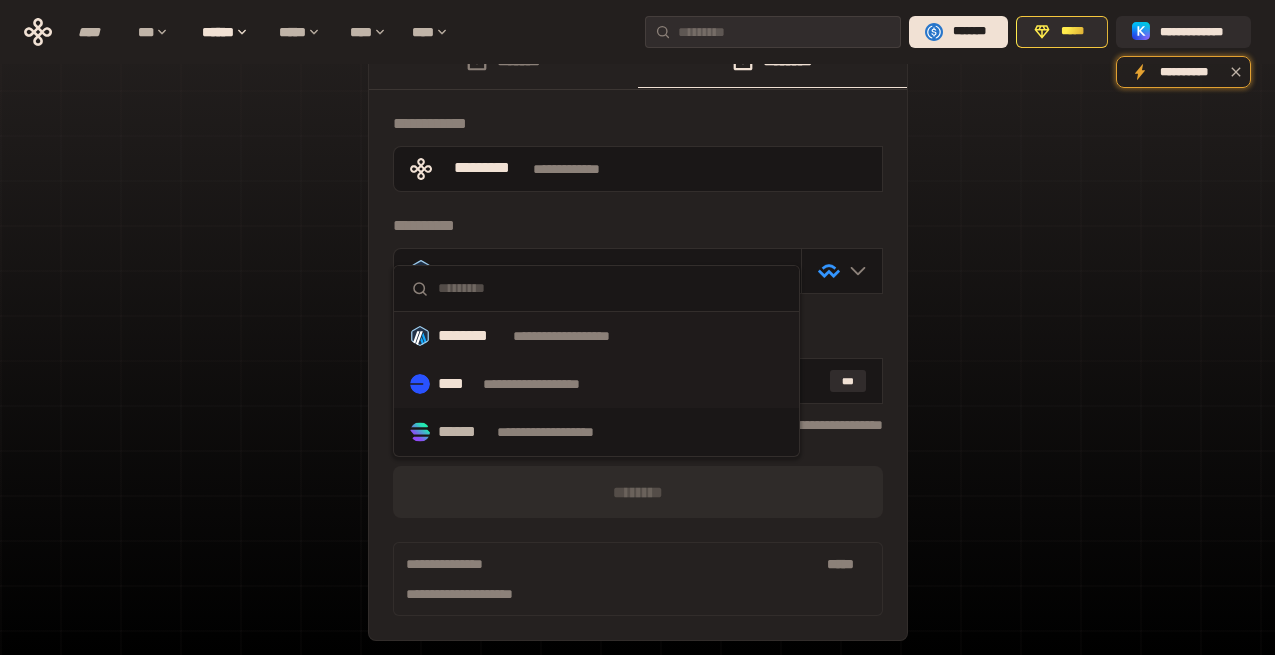 scroll, scrollTop: 41, scrollLeft: 0, axis: vertical 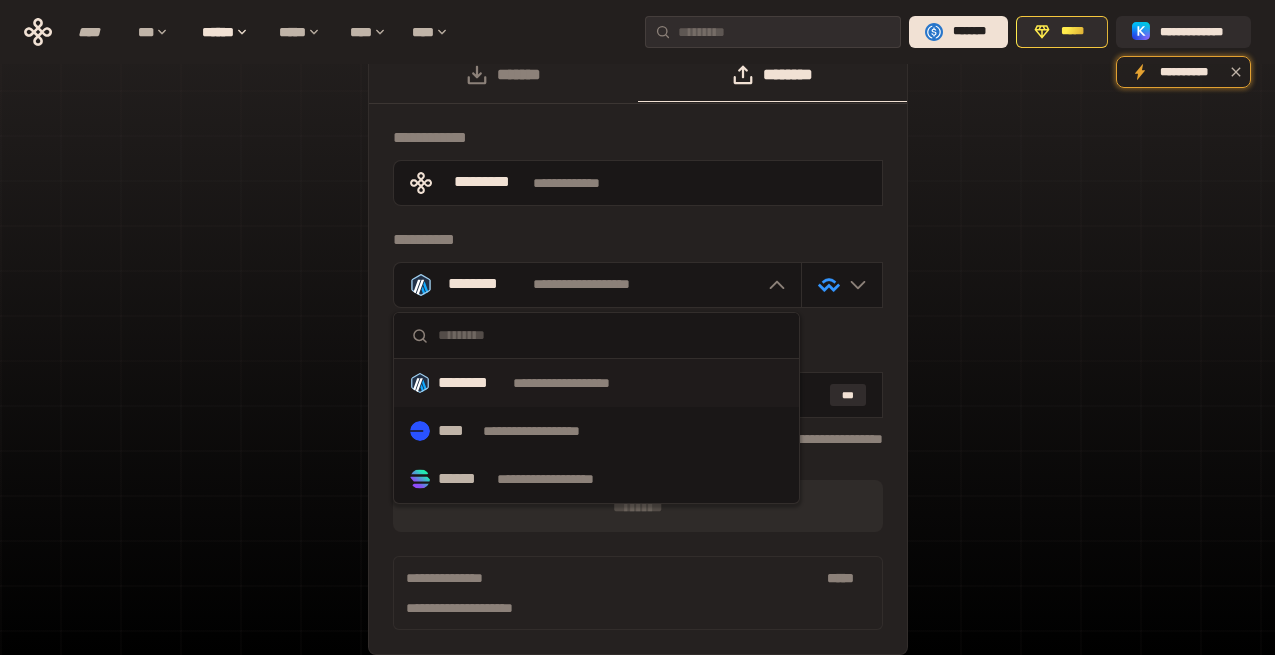 click on "[NAME] [ADDRESS] [CITY] [STATE] [POSTAL_CODE] [PHONE] [EMAIL] [CREDIT_CARD] [EXPIRY_DATE] [CVV] [NAME_ON_CARD] [BILLING_ADDRESS] [ZIP_CODE]" at bounding box center [637, 361] 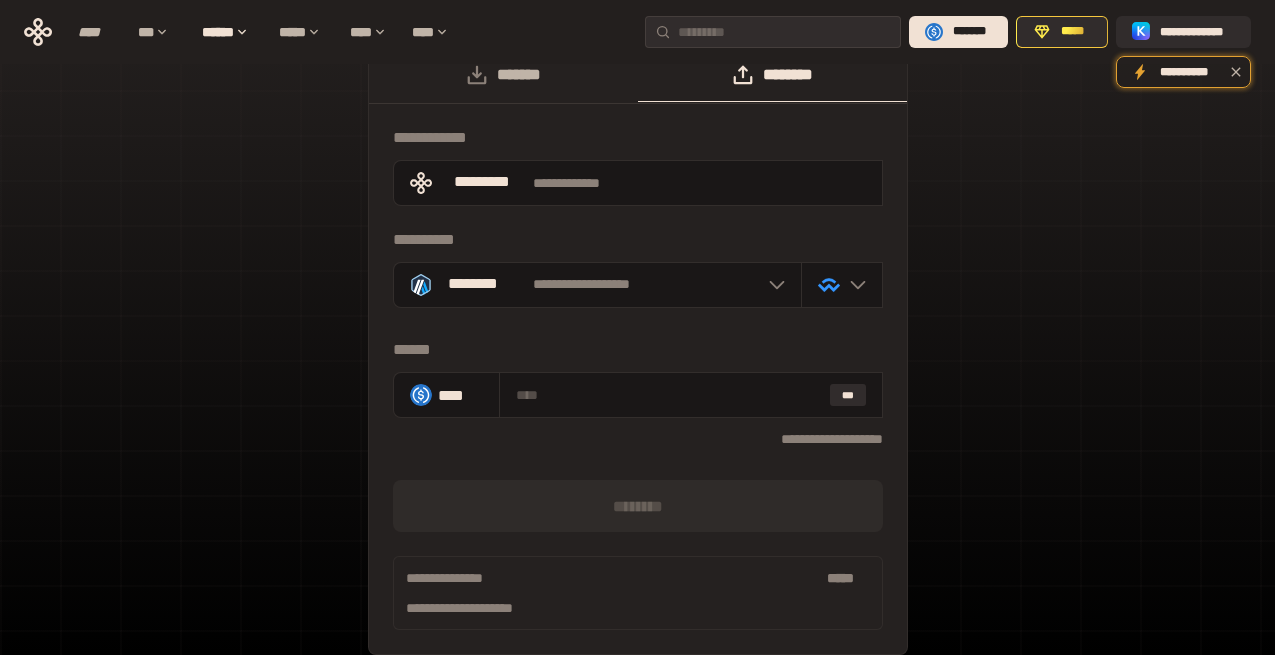 click on "*******" at bounding box center (503, 75) 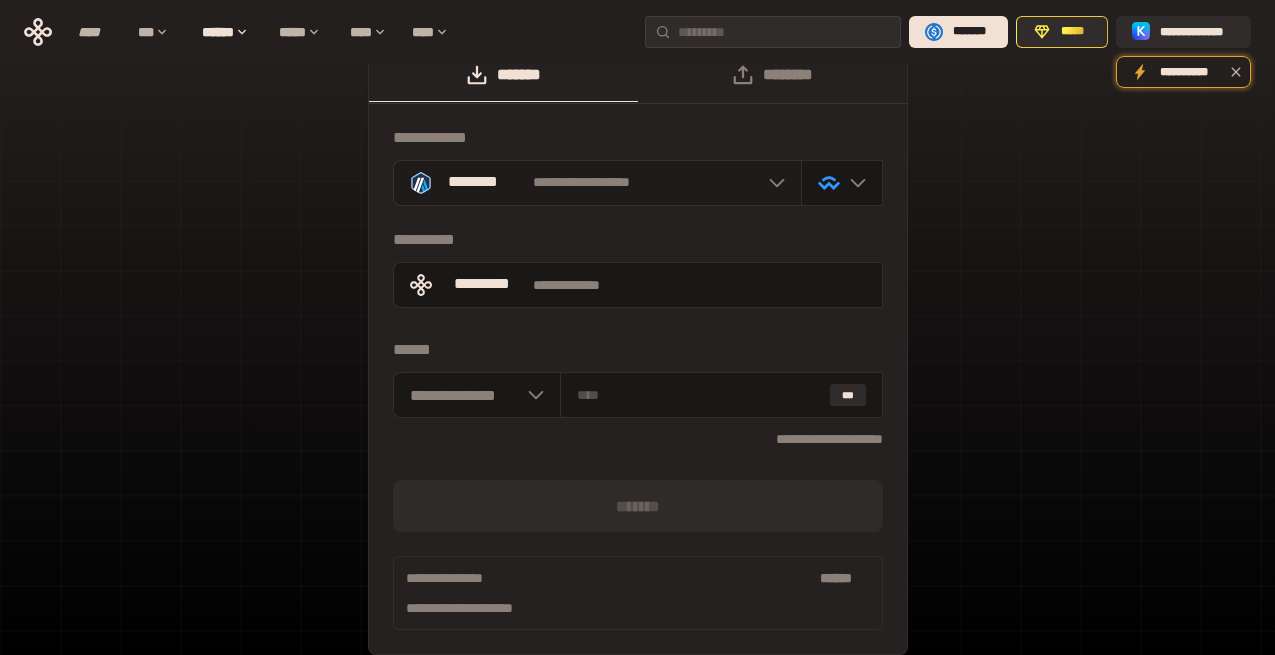 click on "**********" at bounding box center [582, 183] 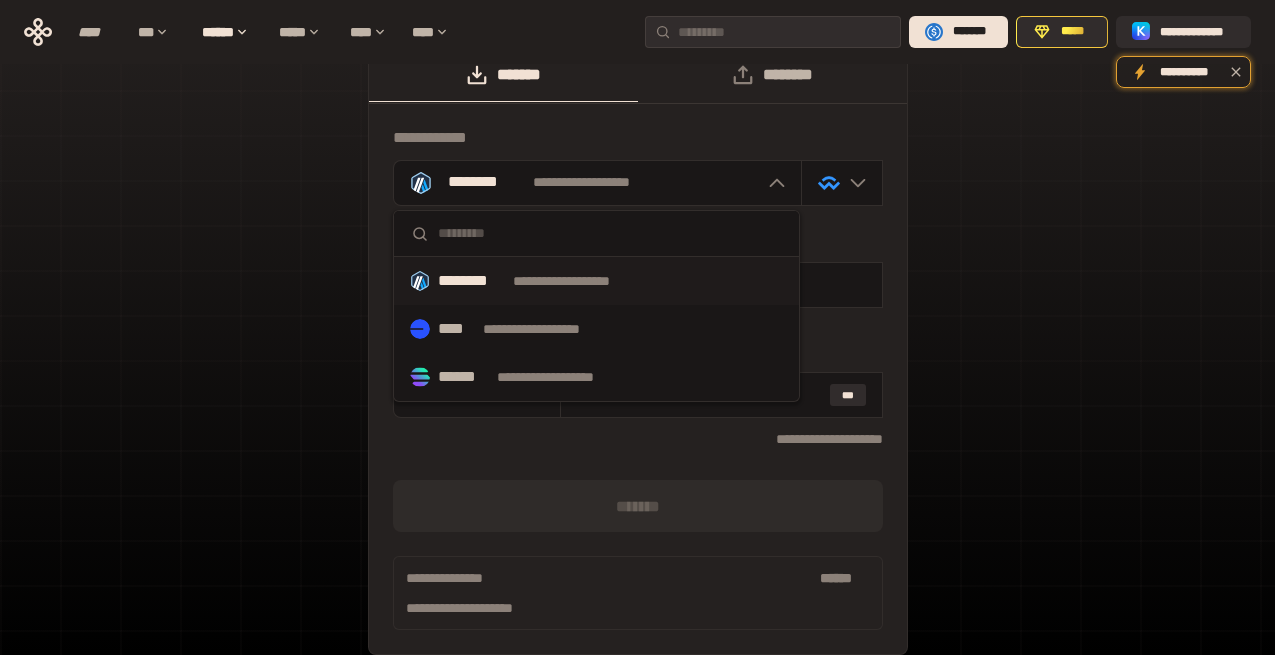 click on "********" at bounding box center (772, 75) 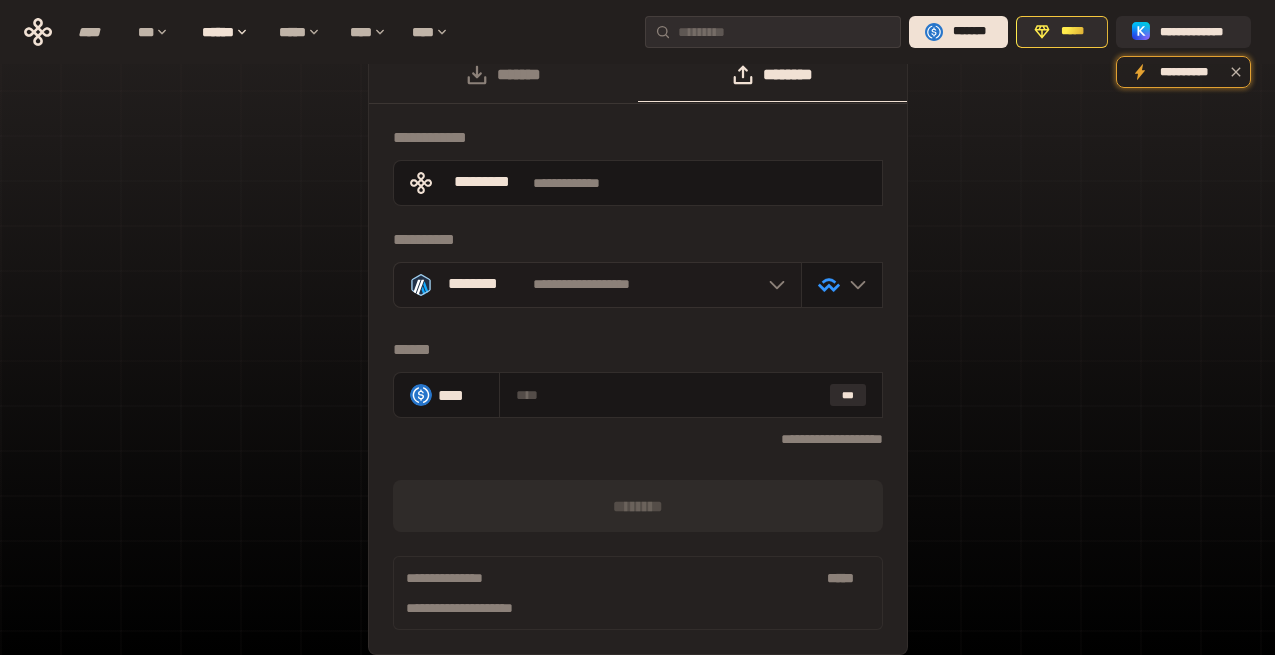 click at bounding box center [772, 285] 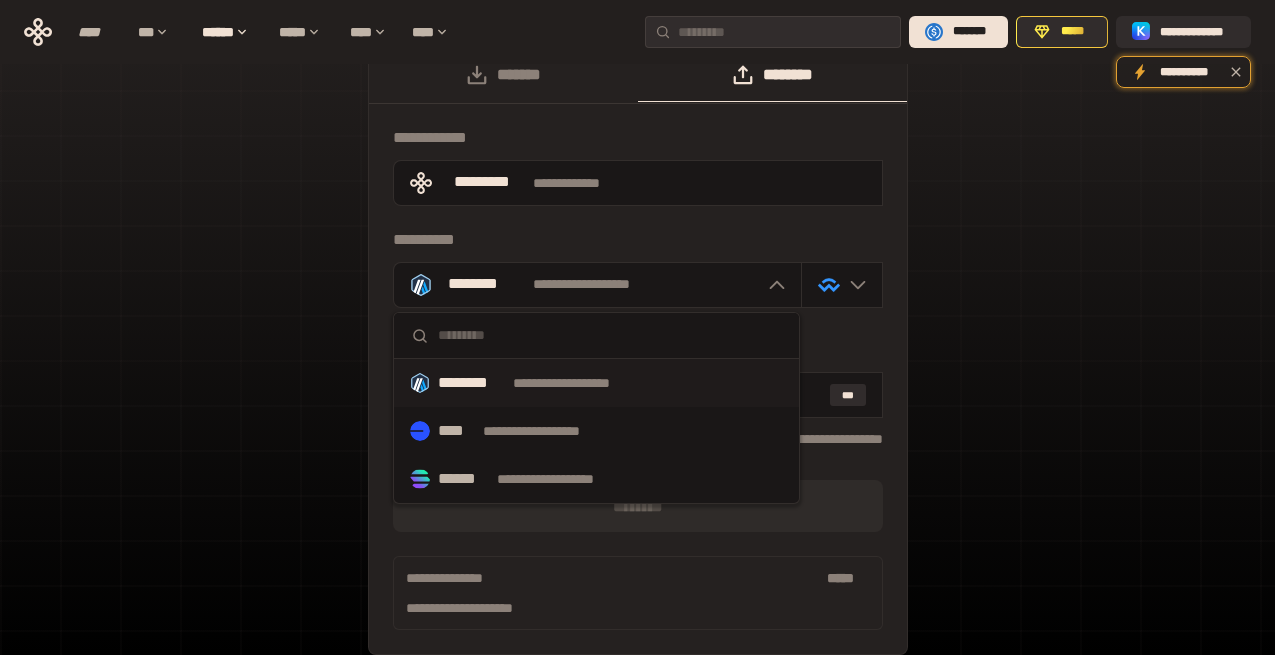 click on "[NAME] [ADDRESS] [CITY] [STATE] [POSTAL_CODE] [PHONE] [EMAIL] [CREDIT_CARD] [EXPIRY_DATE] [CVV] [NAME_ON_CARD] [BILLING_ADDRESS] [ZIP_CODE]" at bounding box center [637, 361] 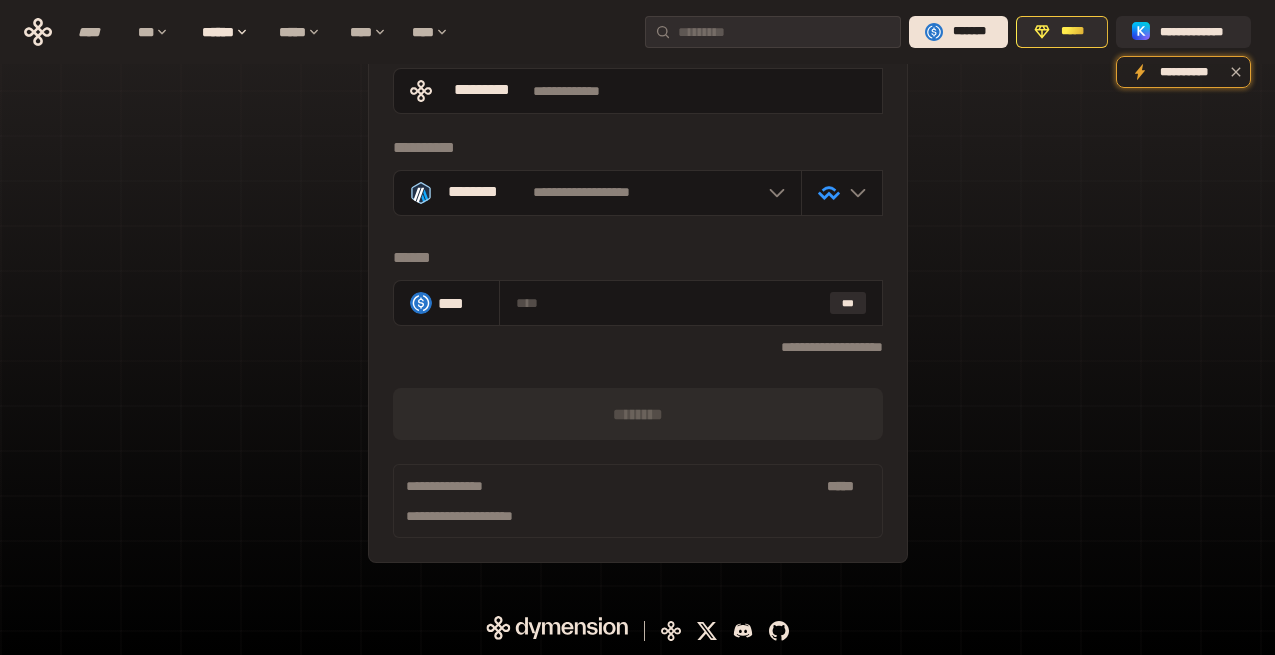 scroll, scrollTop: 0, scrollLeft: 0, axis: both 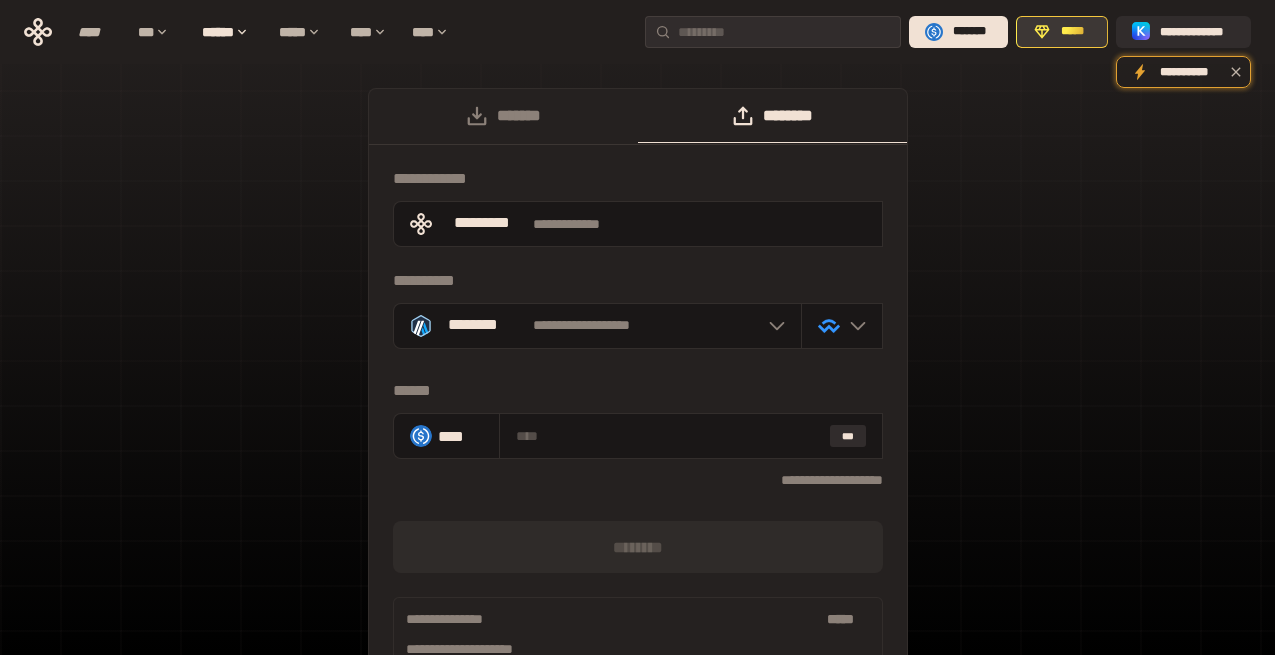 click on "*****" at bounding box center [1073, 32] 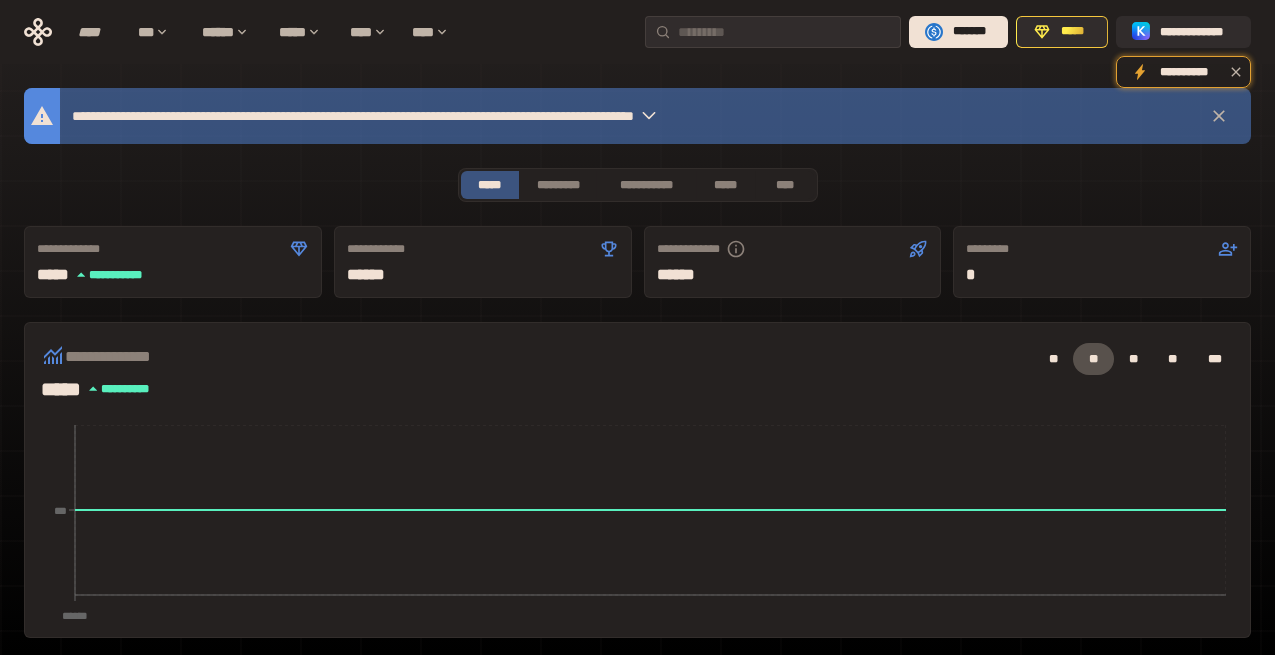 click on "**********" at bounding box center (476, 116) 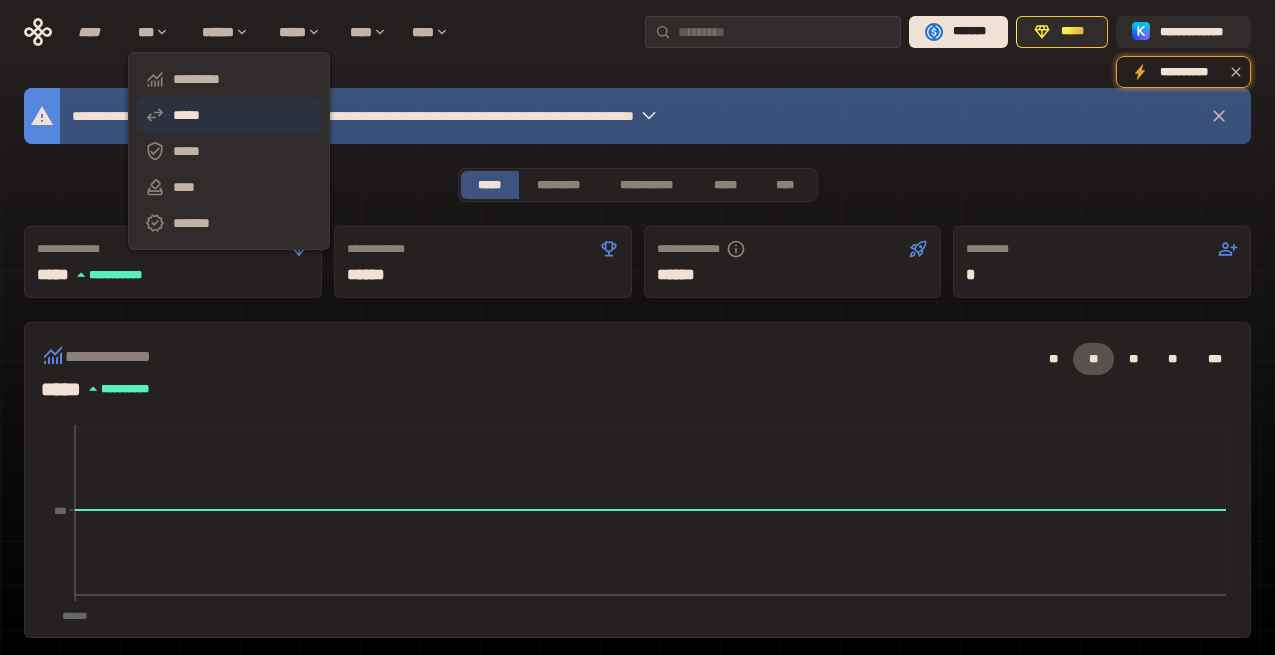click on "*****" at bounding box center [229, 115] 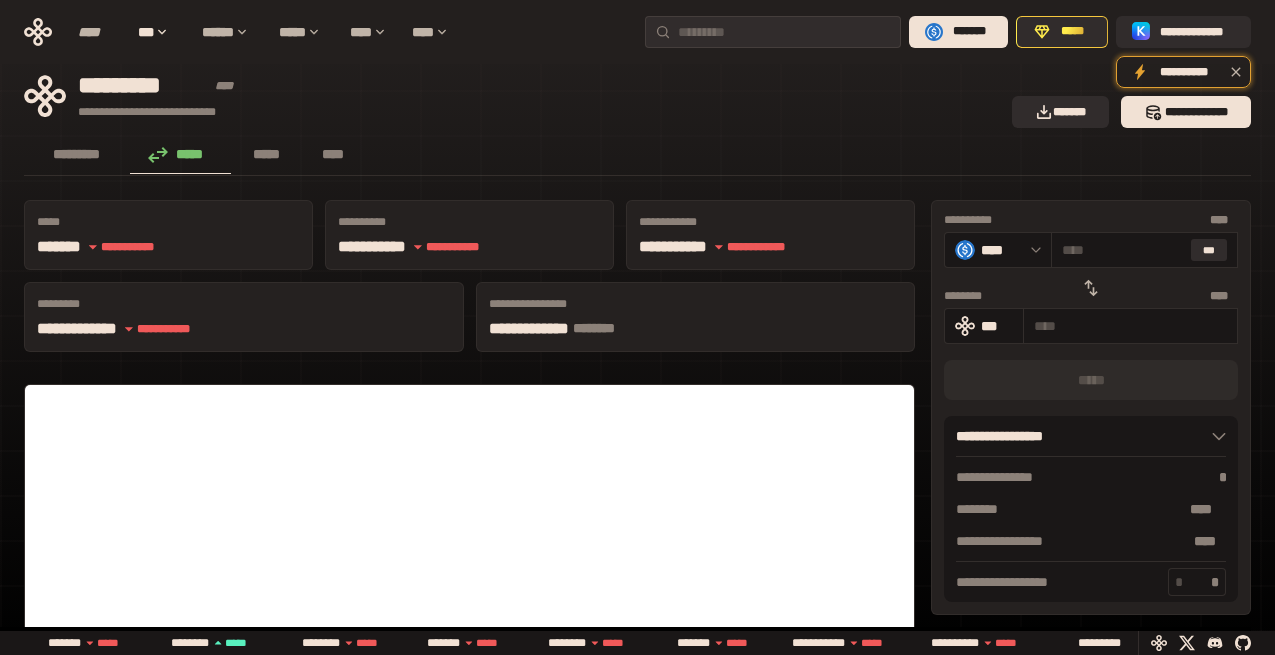 click 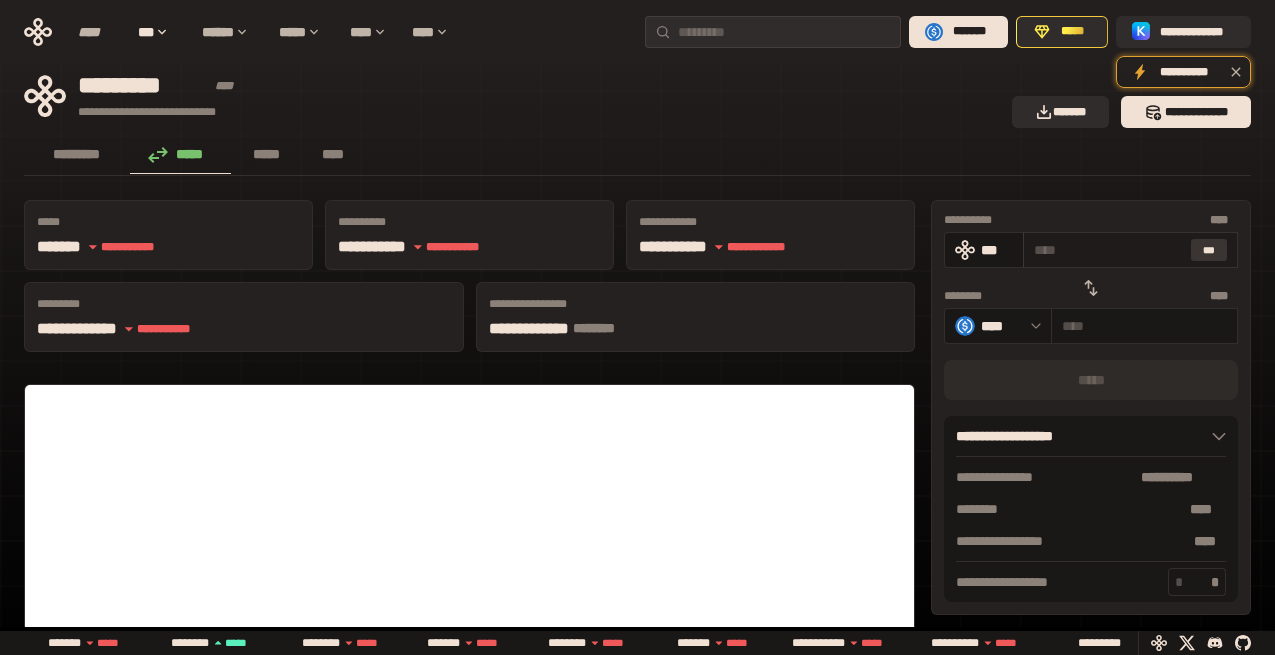 click on "***" at bounding box center [1209, 250] 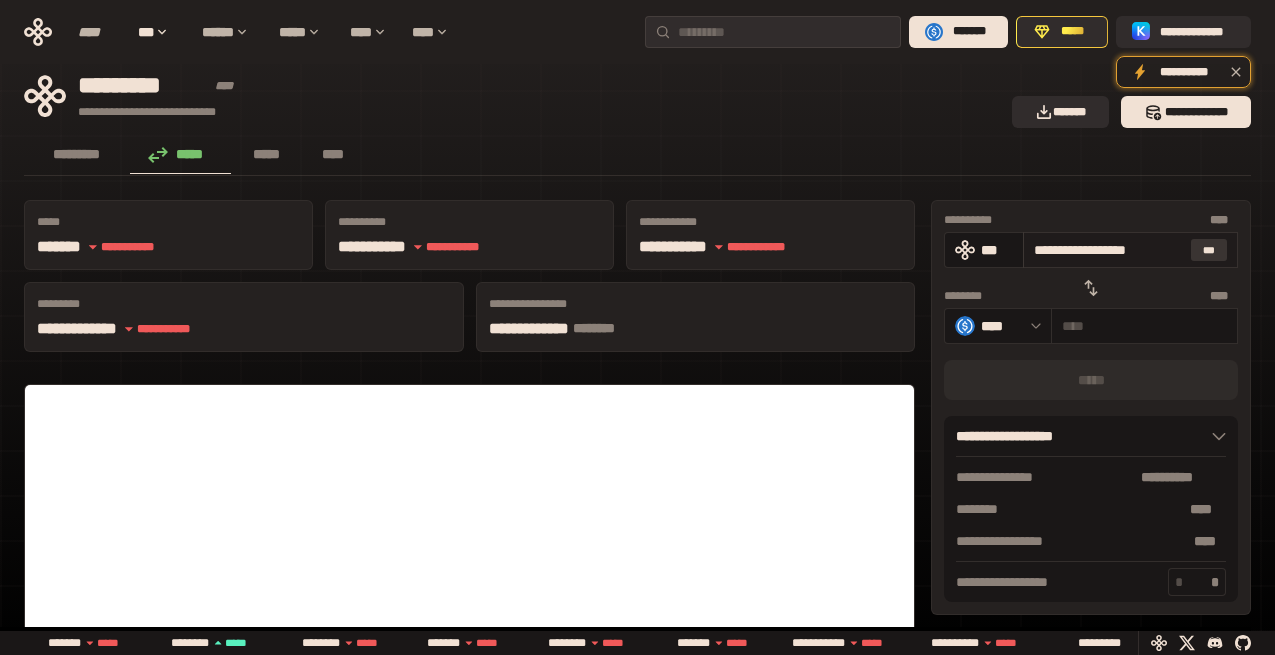 type on "********" 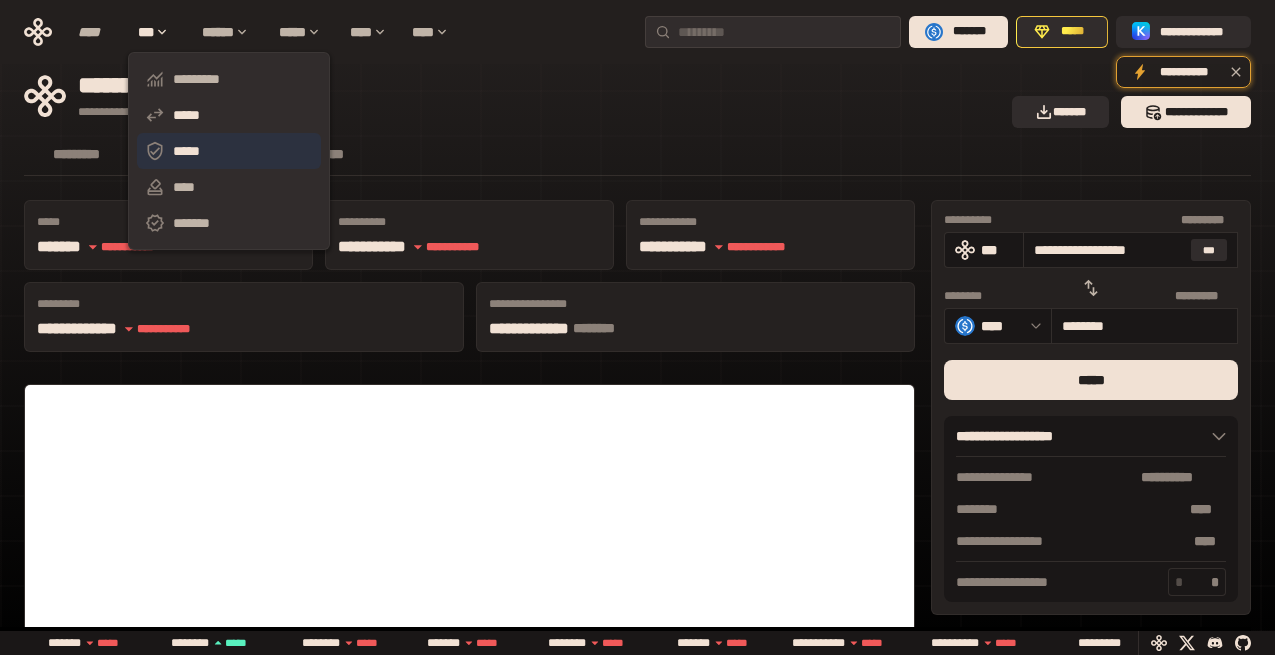 click on "*****" at bounding box center (229, 151) 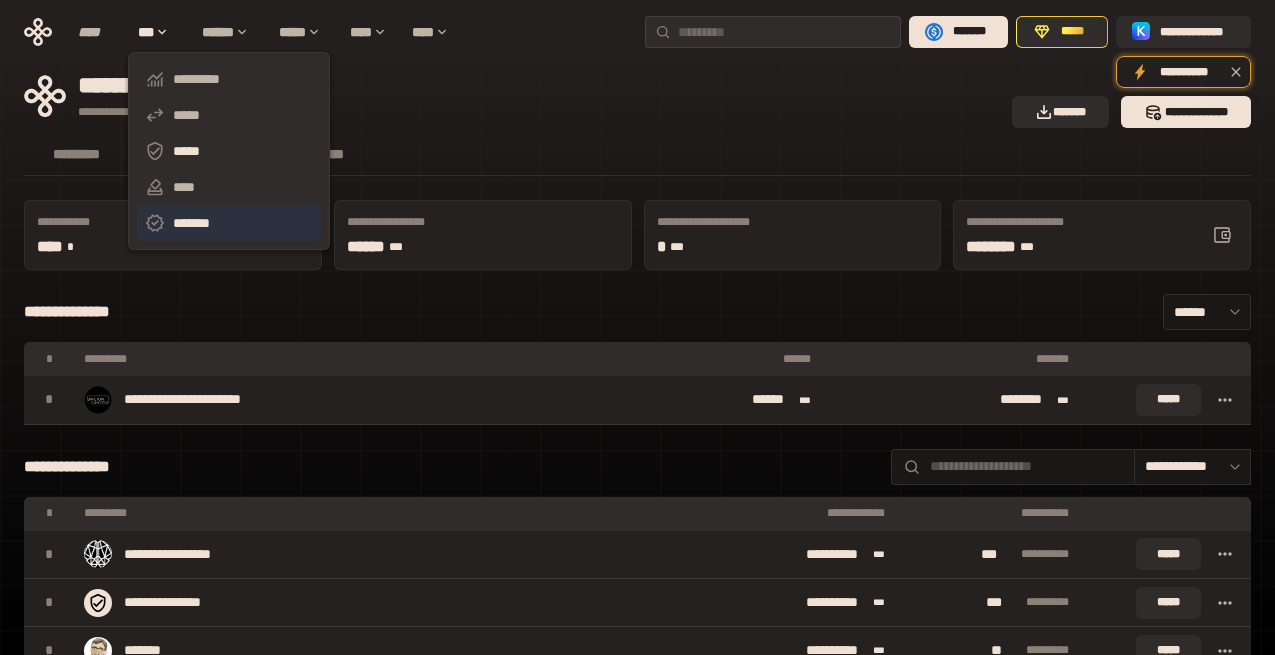 click on "*******" at bounding box center [229, 223] 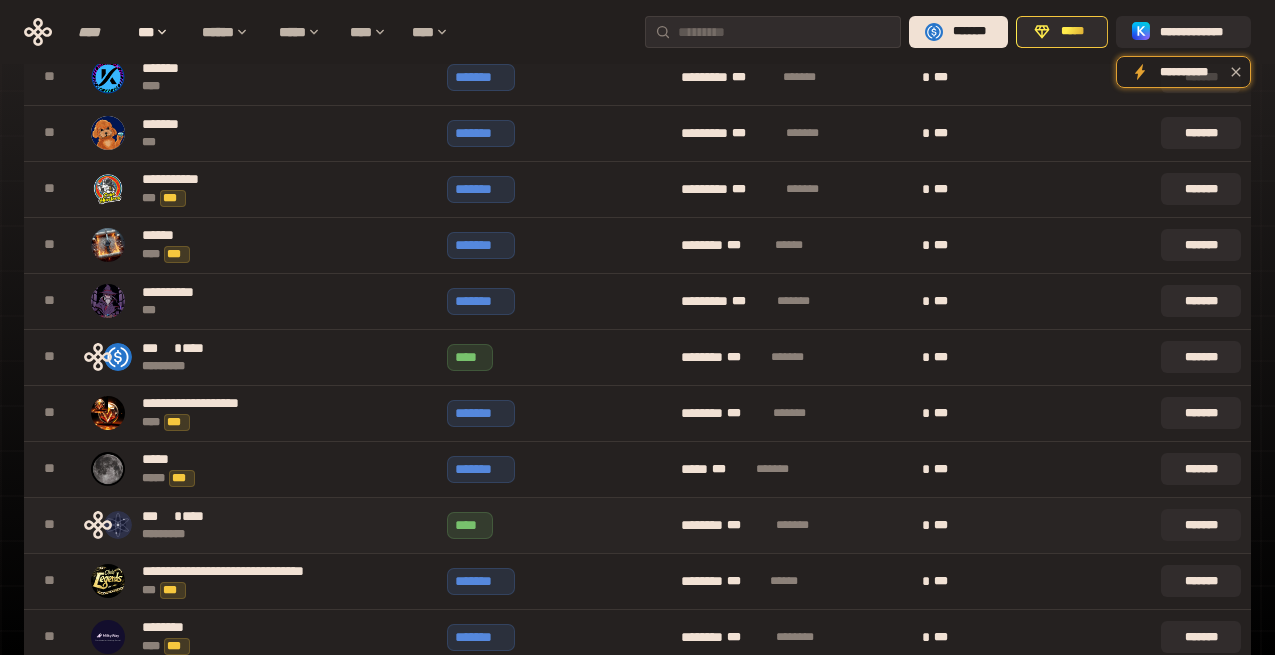 scroll, scrollTop: 0, scrollLeft: 0, axis: both 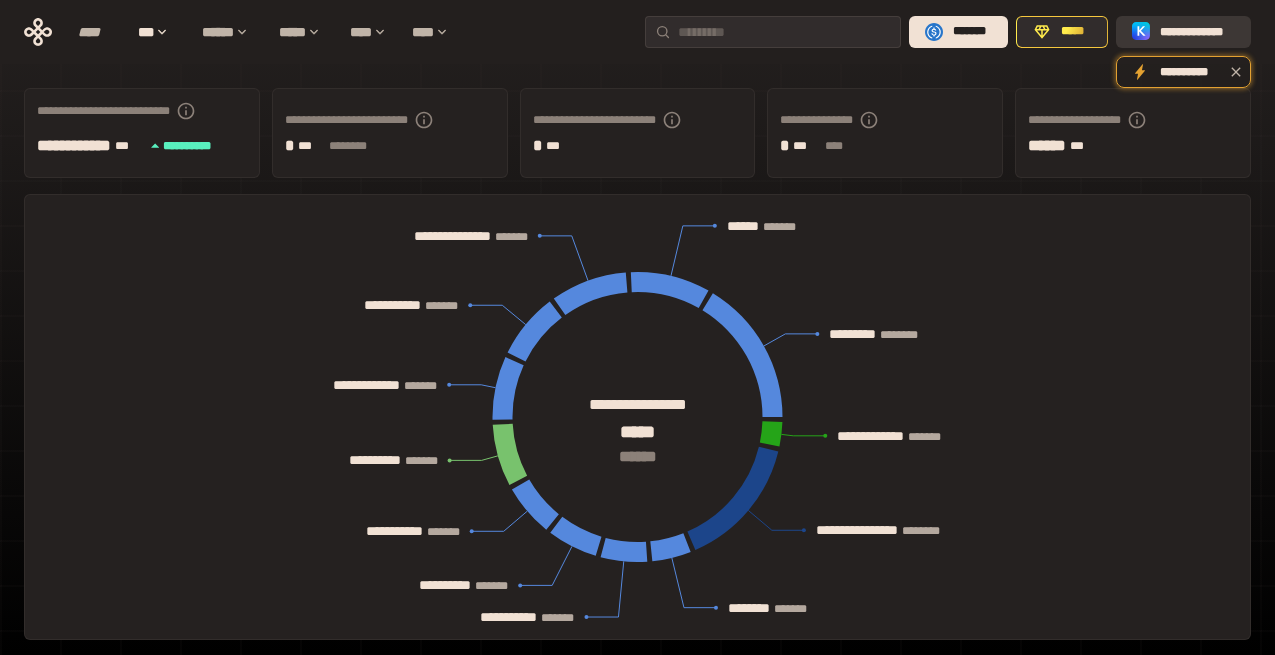 click on "**********" at bounding box center [1197, 32] 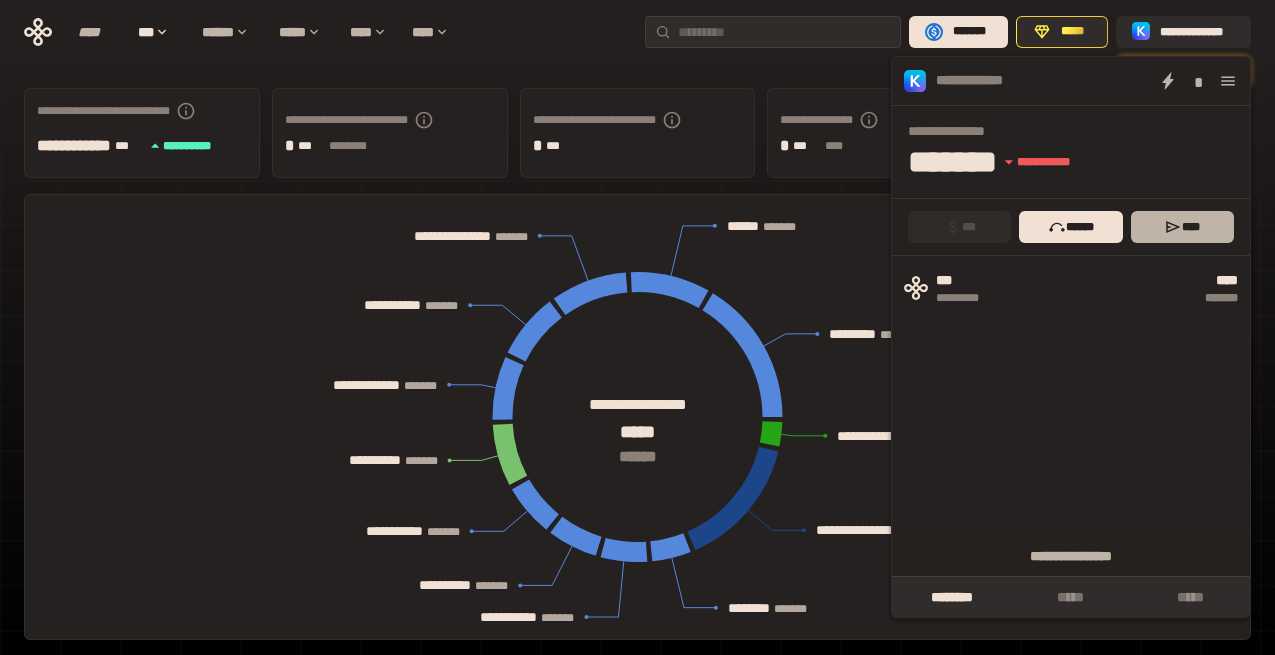 click on "****" at bounding box center (1182, 227) 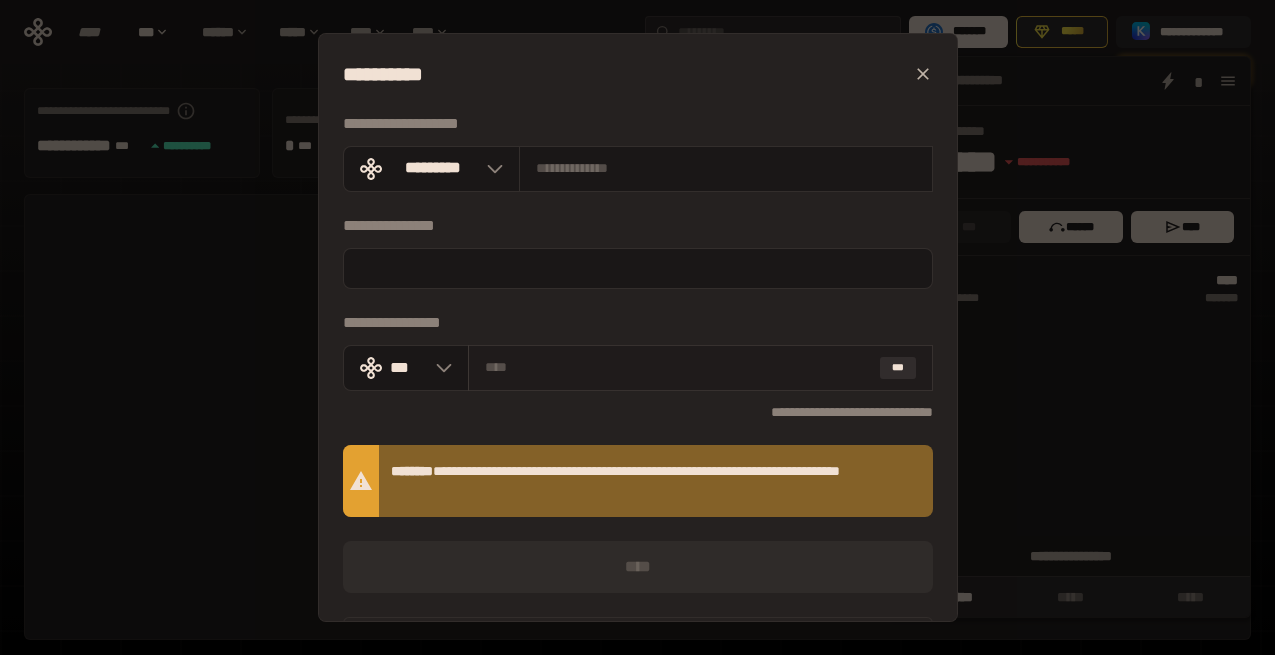 click at bounding box center [678, 367] 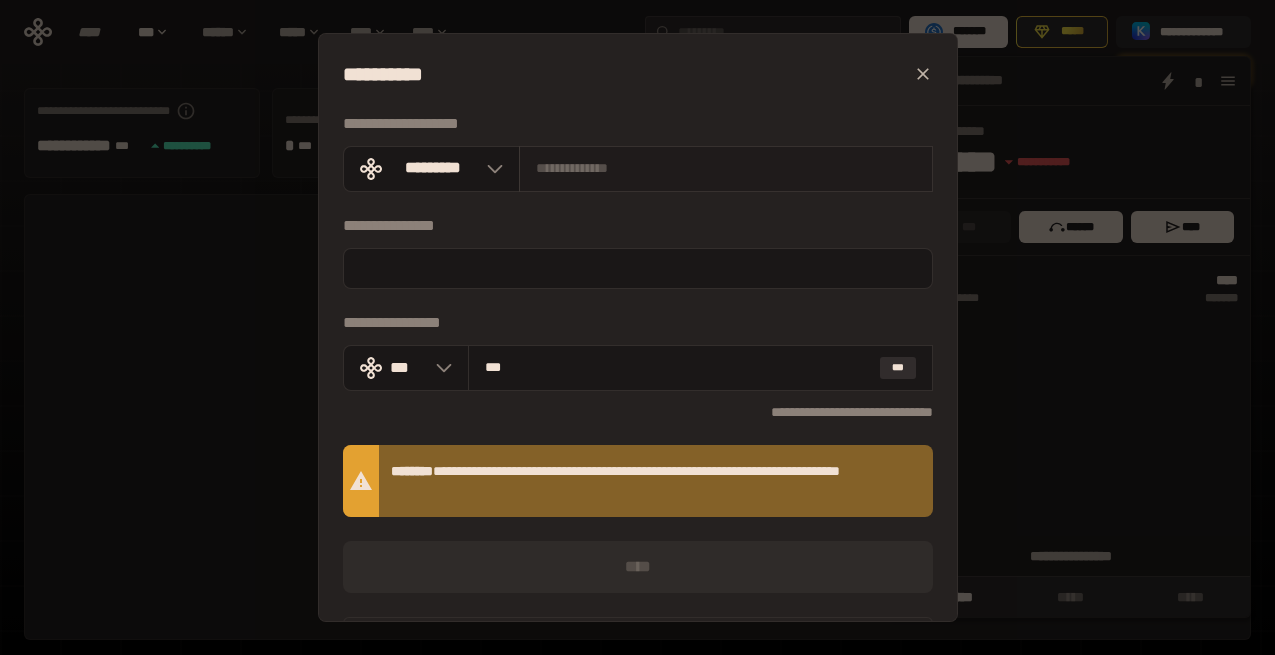 type on "***" 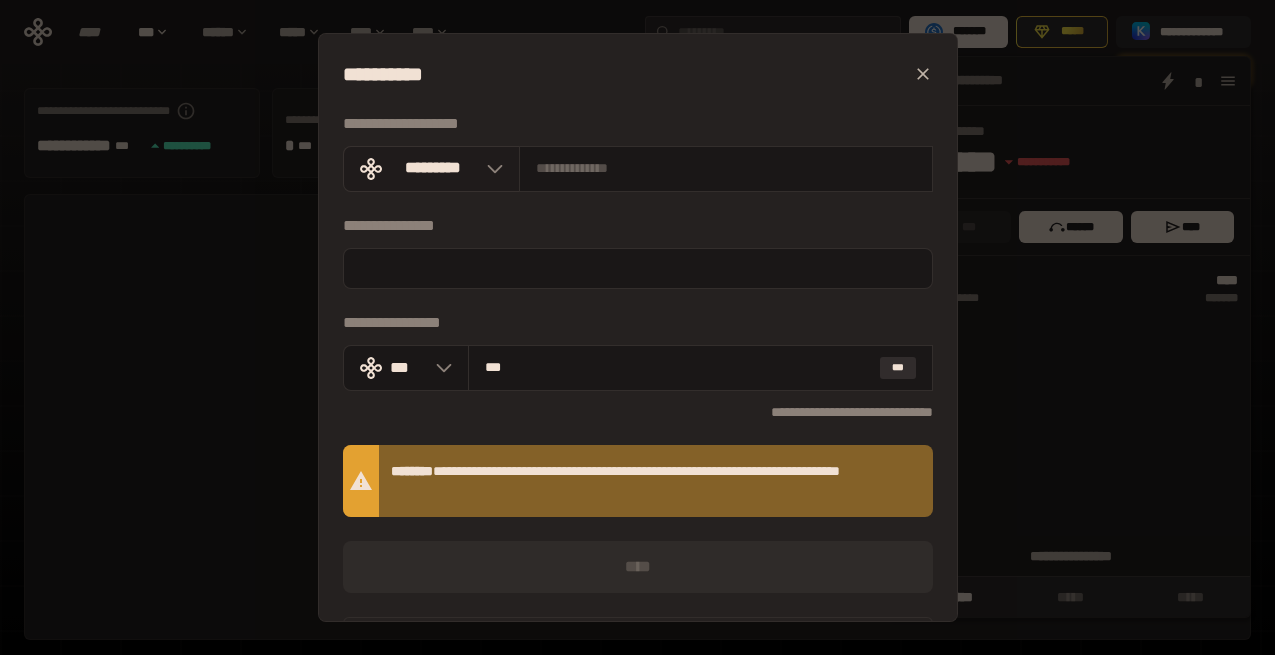 click 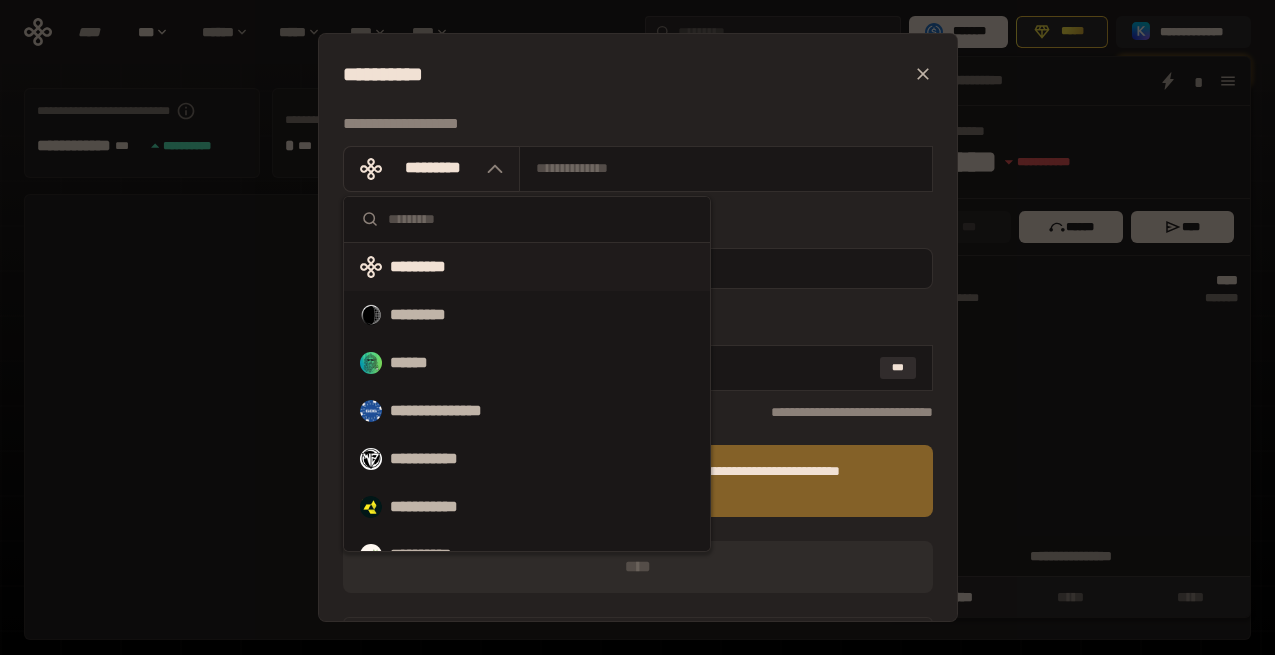 click at bounding box center [490, 169] 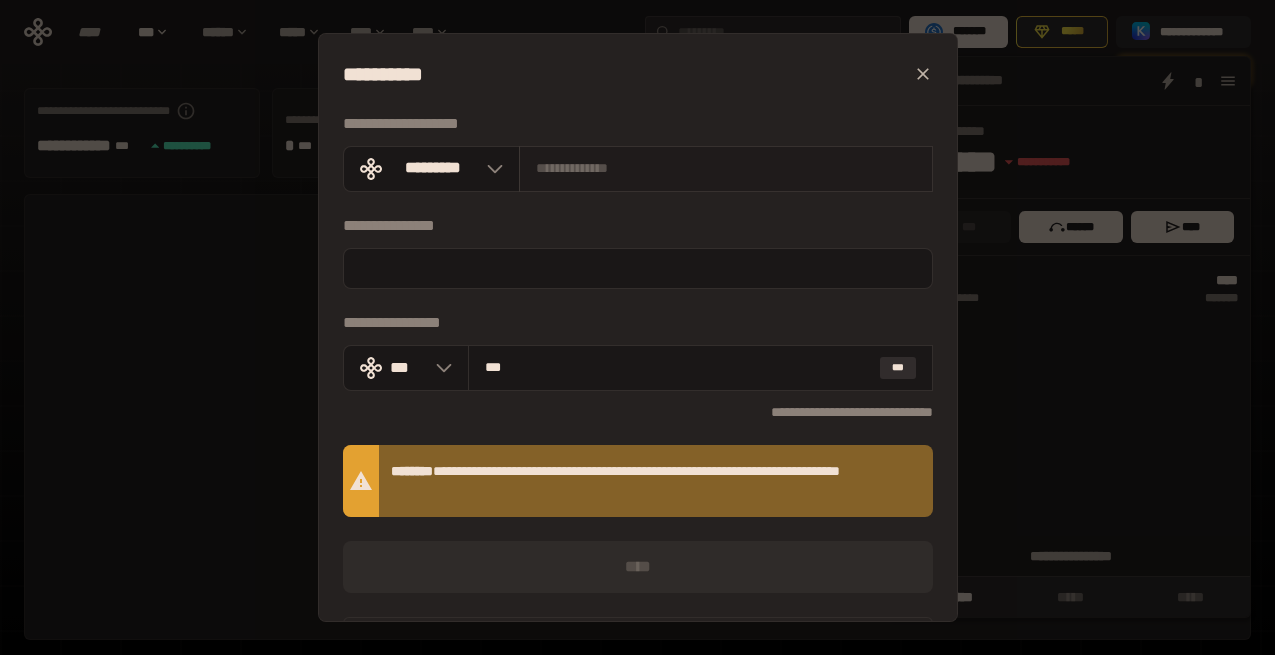 click at bounding box center [726, 168] 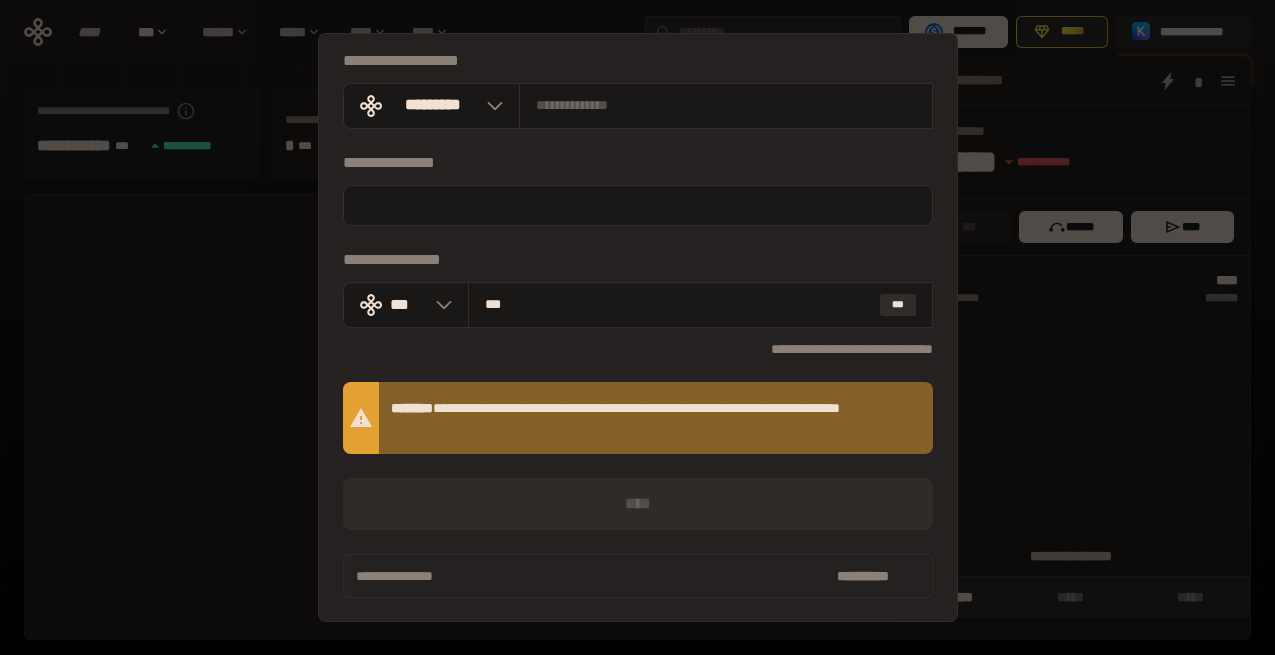 scroll, scrollTop: 0, scrollLeft: 0, axis: both 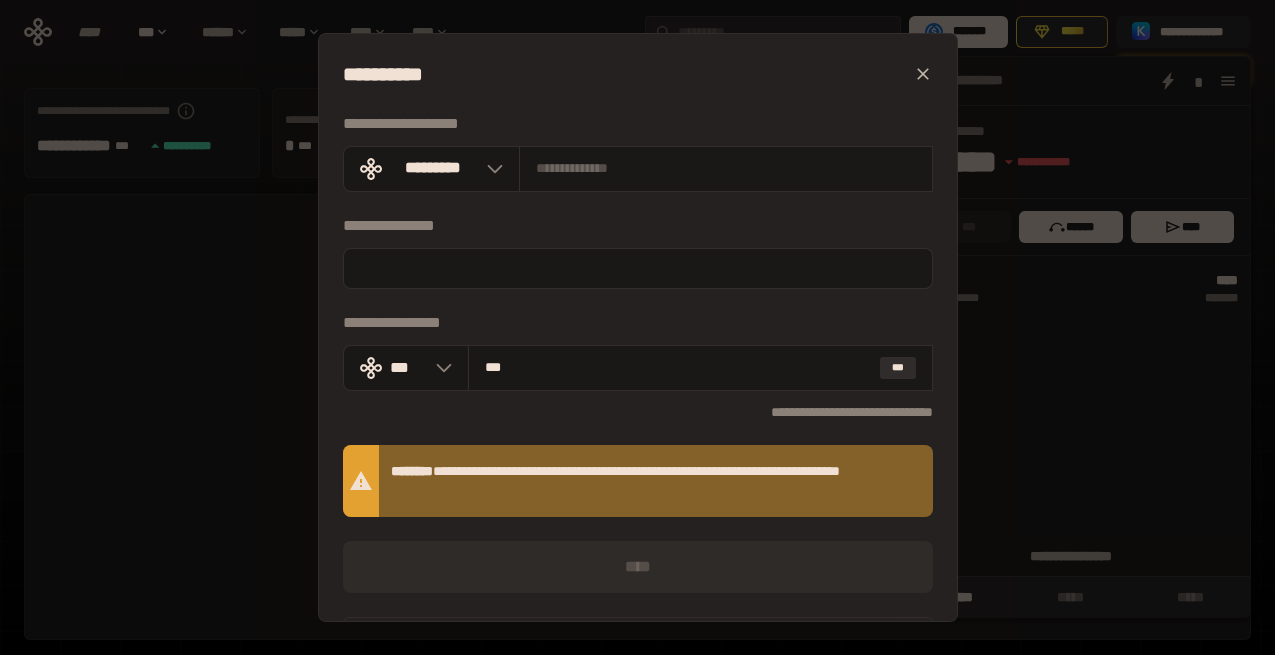click 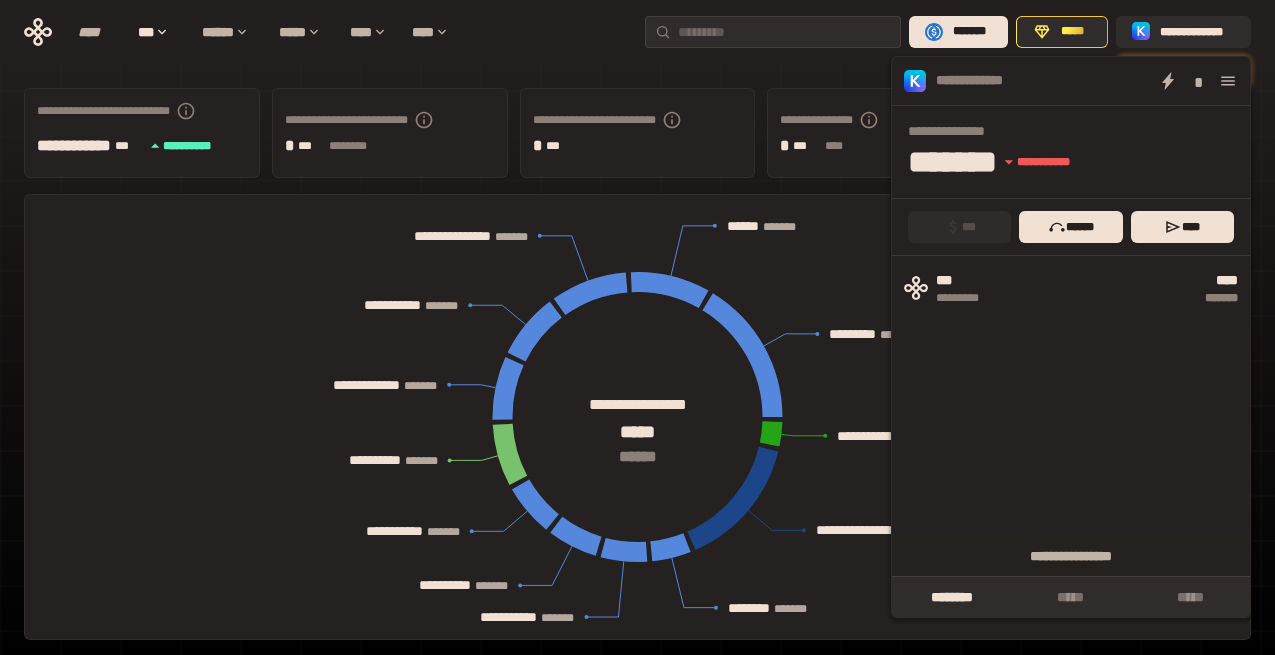 click 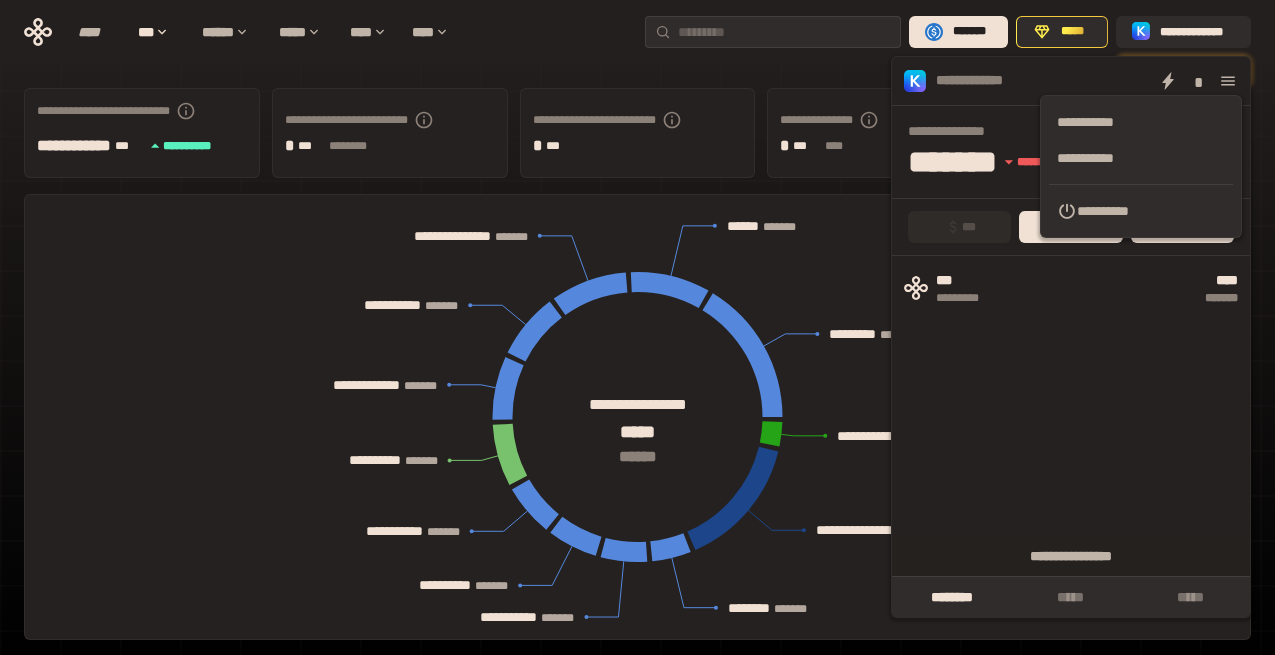click on "*** ********* **** *******" at bounding box center [1071, 416] 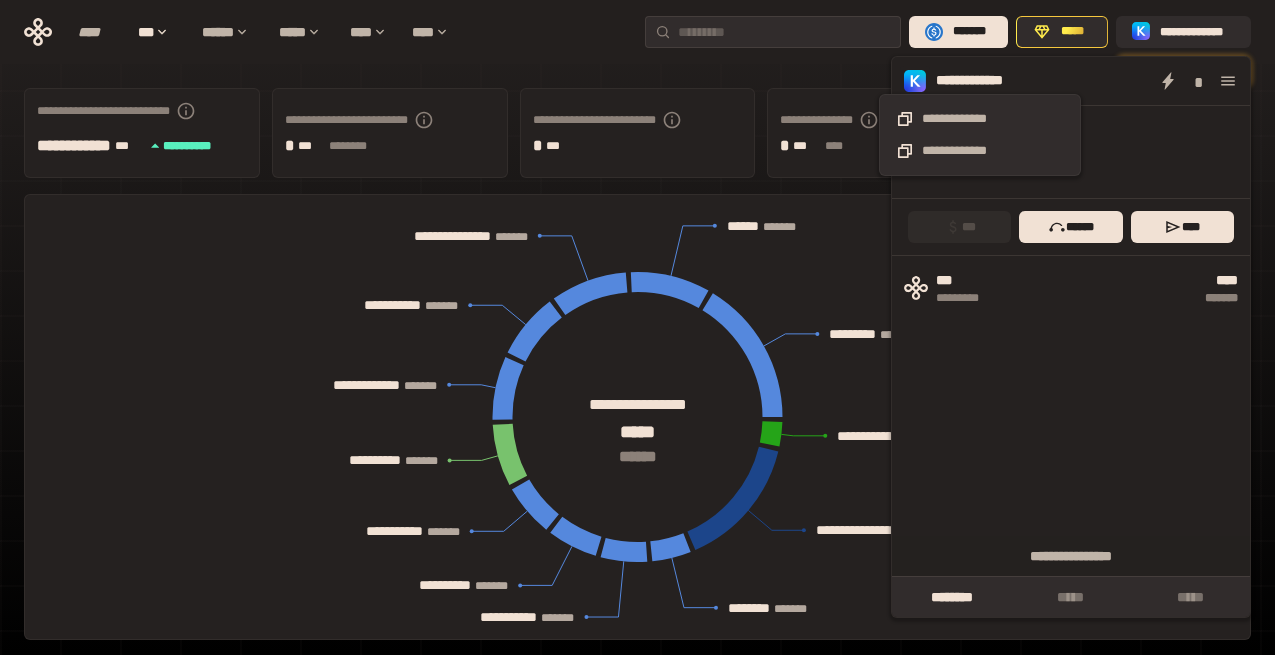click on "**********" at bounding box center (980, 81) 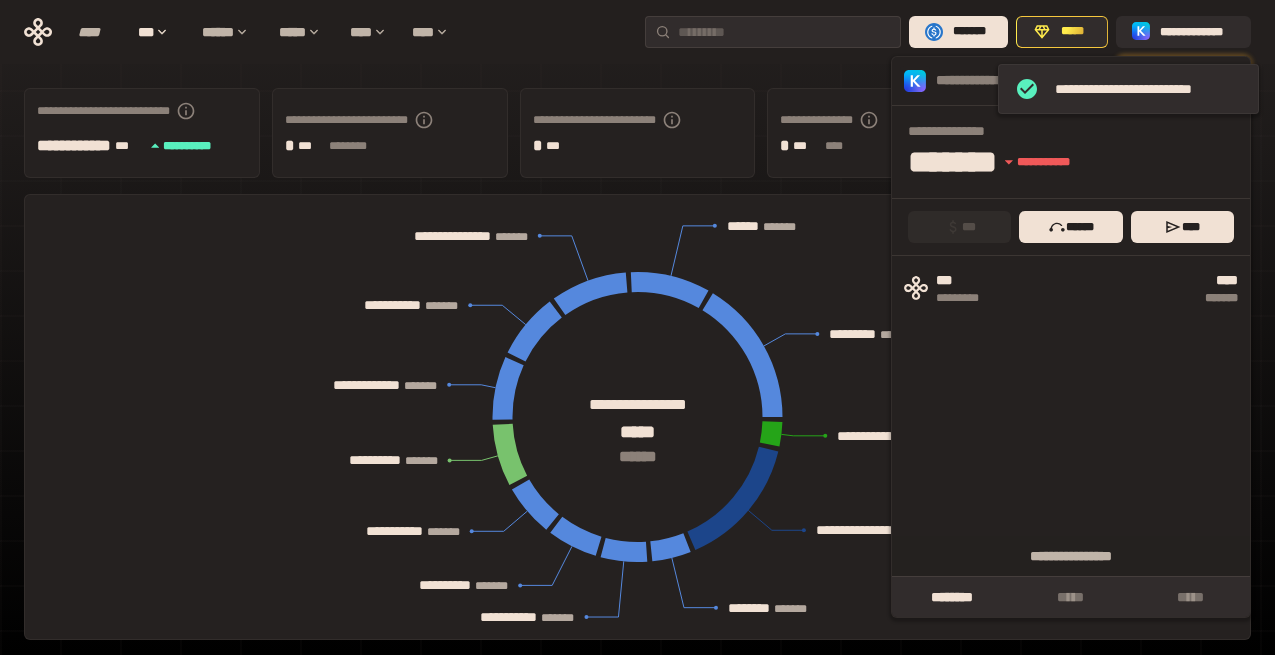 click on "*** ********* **** *******" at bounding box center (1071, 416) 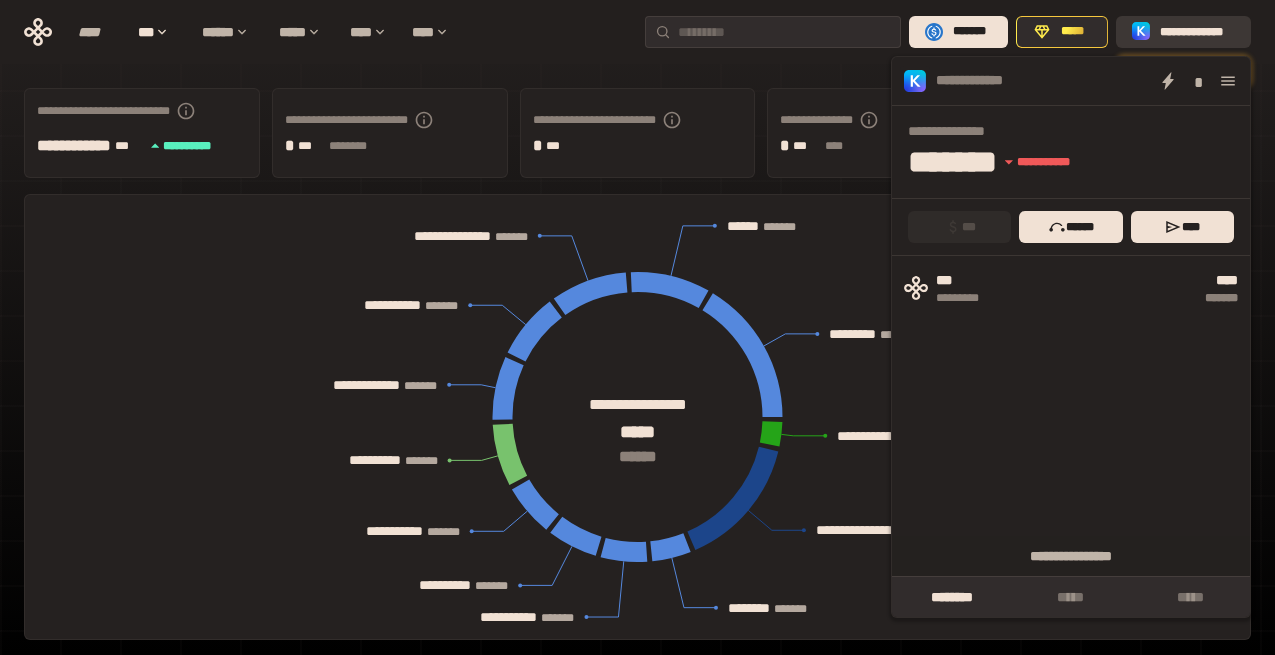 click on "**********" at bounding box center (1197, 32) 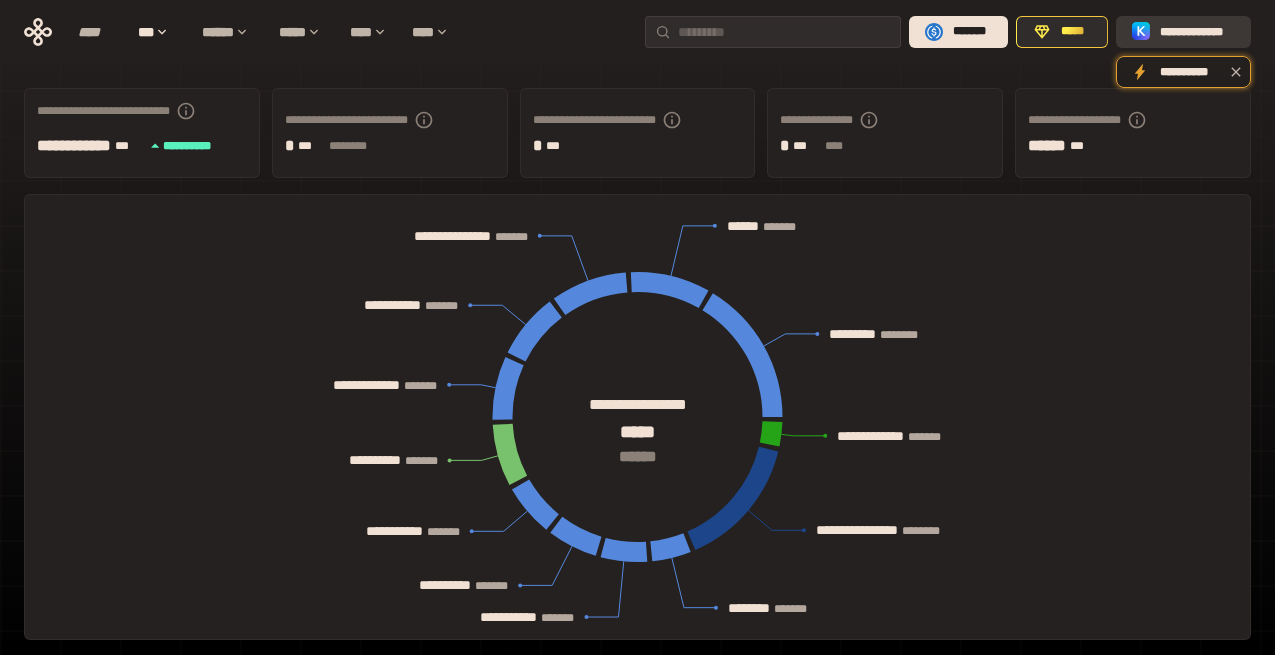 click on "**********" at bounding box center [1197, 32] 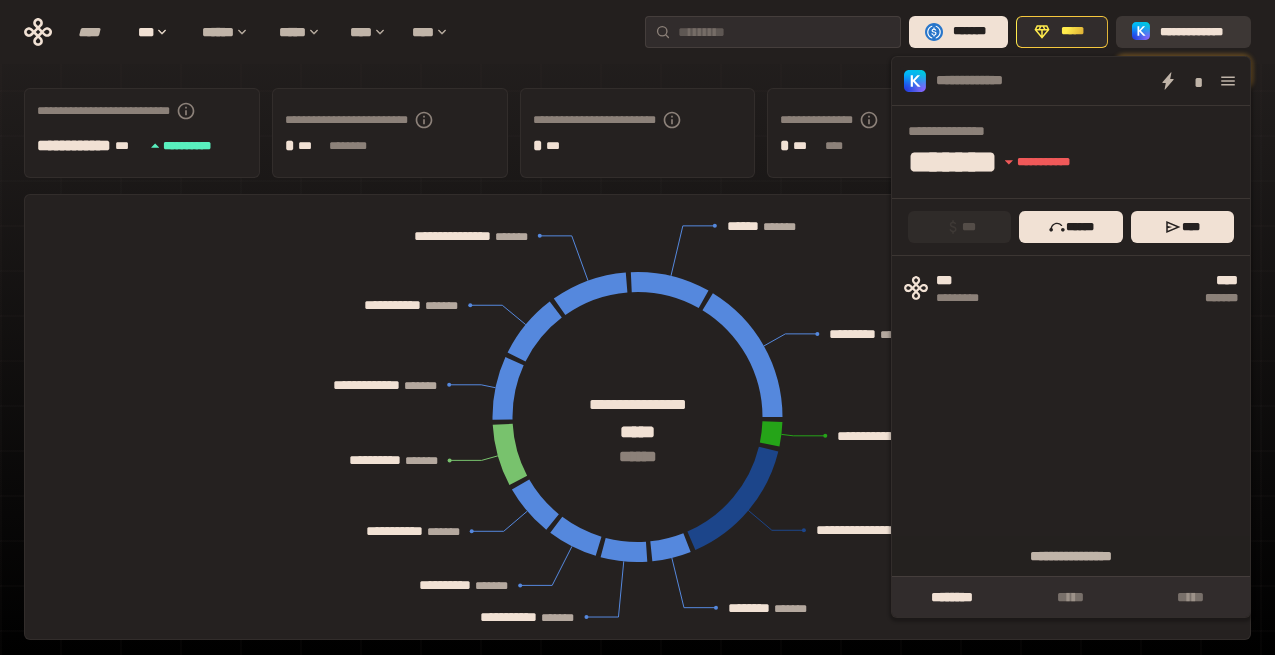 click on "**********" at bounding box center (1197, 32) 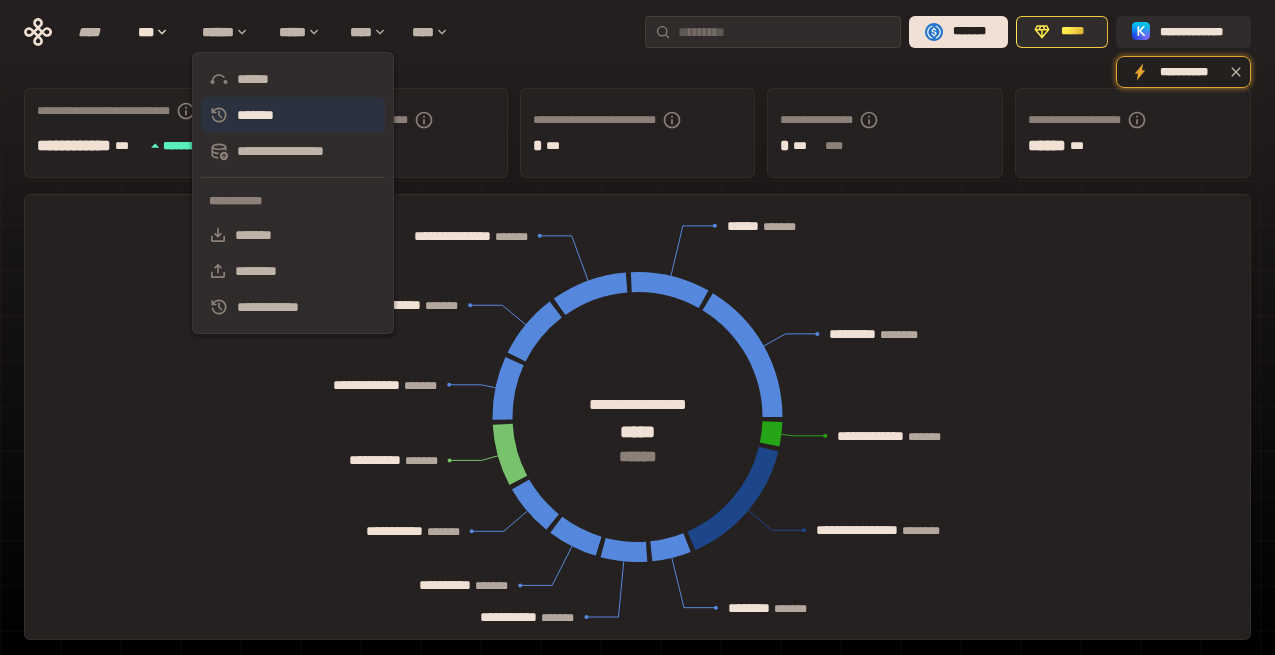 click on "*******" at bounding box center [293, 115] 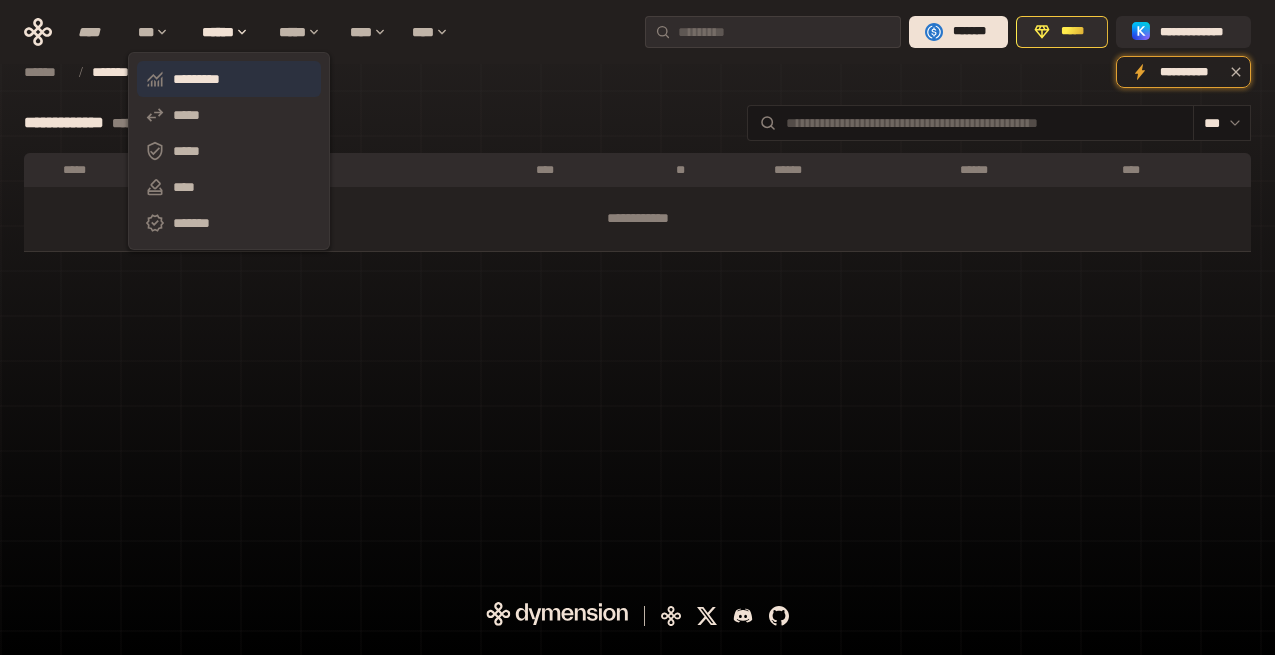click 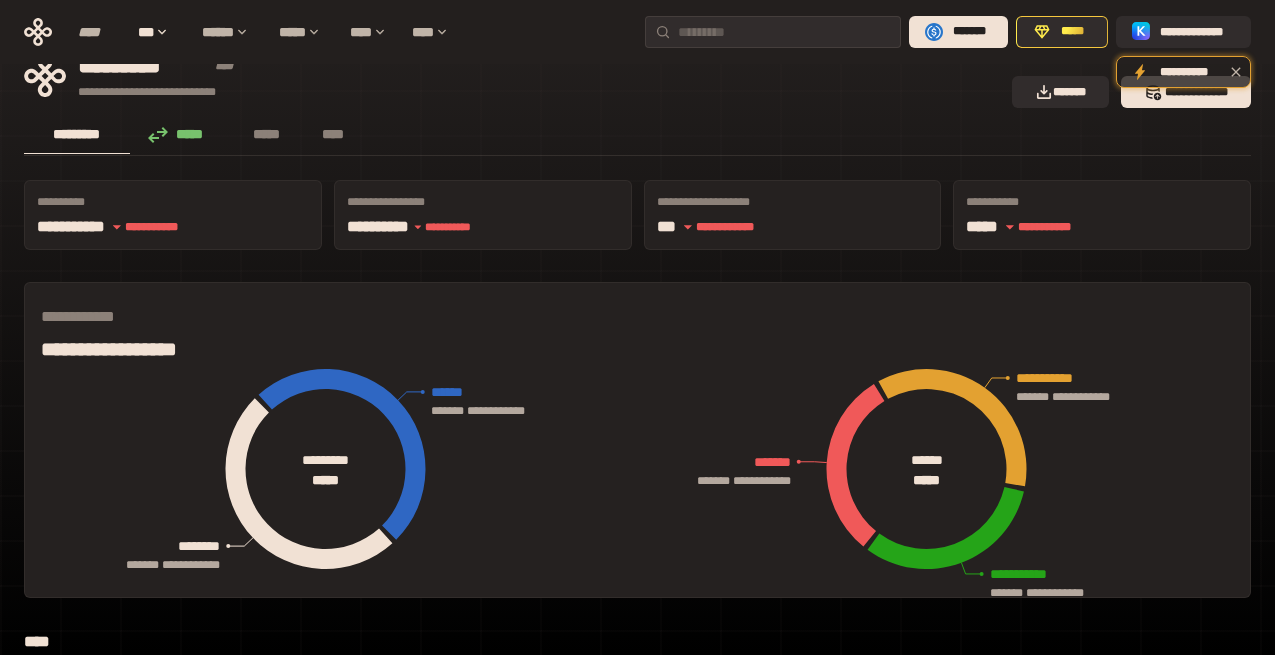 scroll, scrollTop: 0, scrollLeft: 0, axis: both 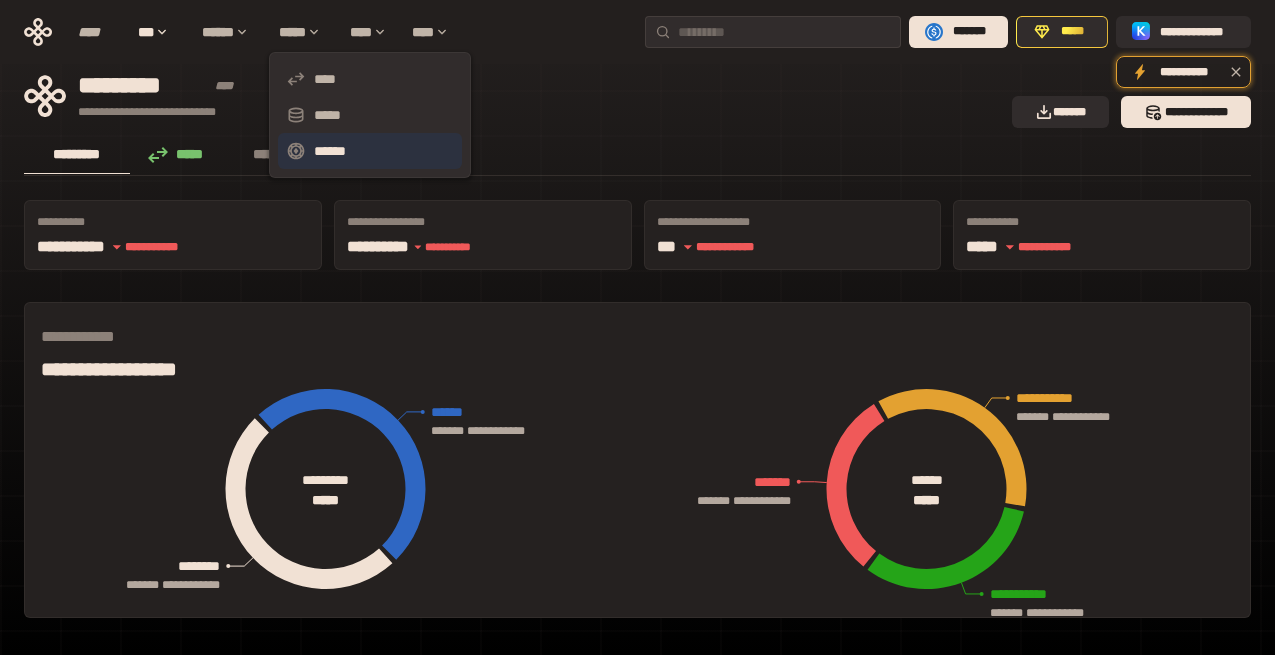 click on "******" at bounding box center [370, 151] 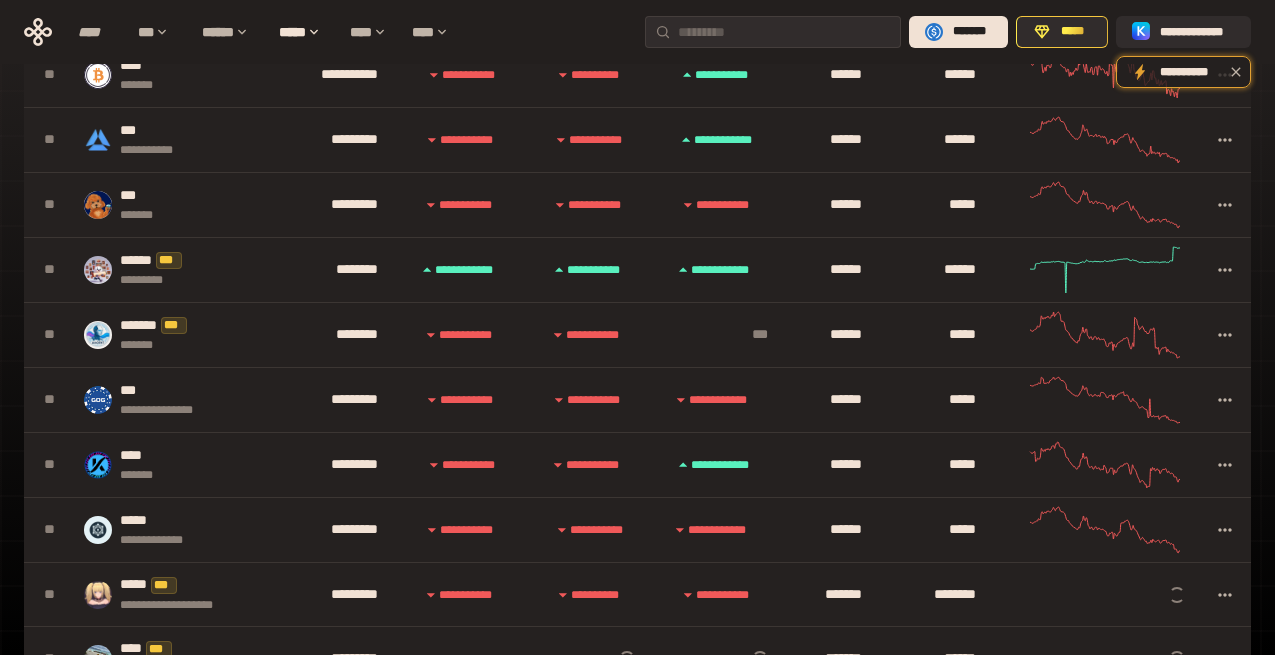 scroll, scrollTop: 1085, scrollLeft: 0, axis: vertical 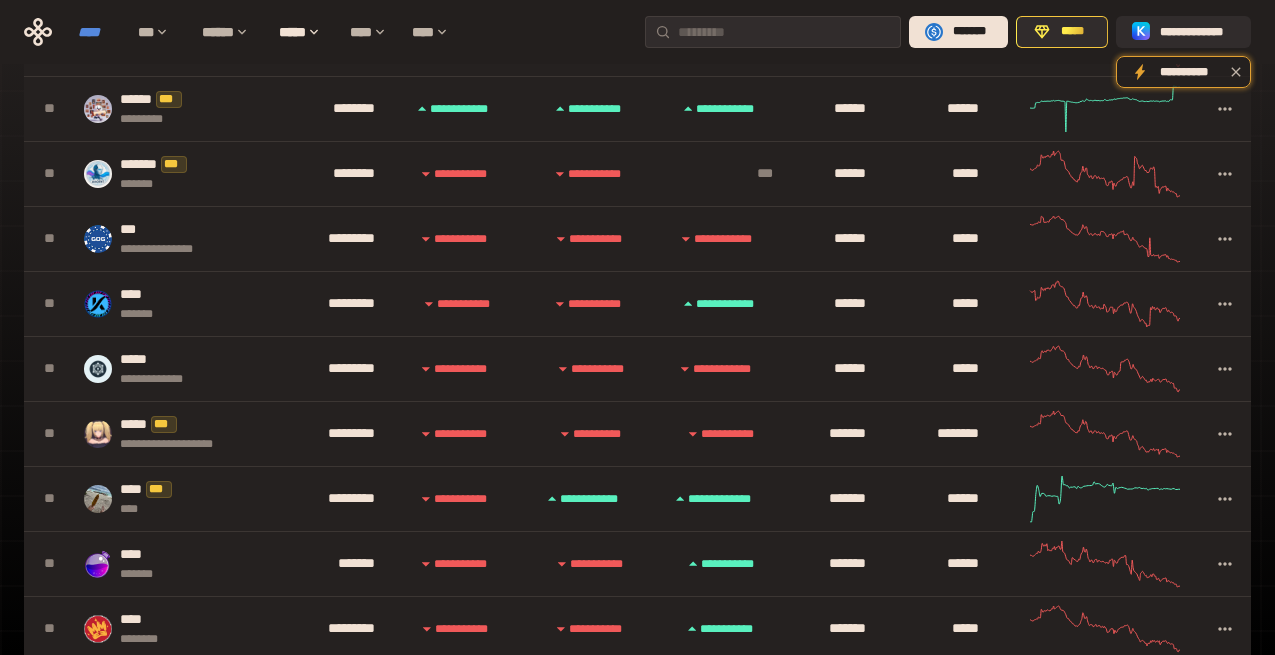 click on "****" at bounding box center (98, 32) 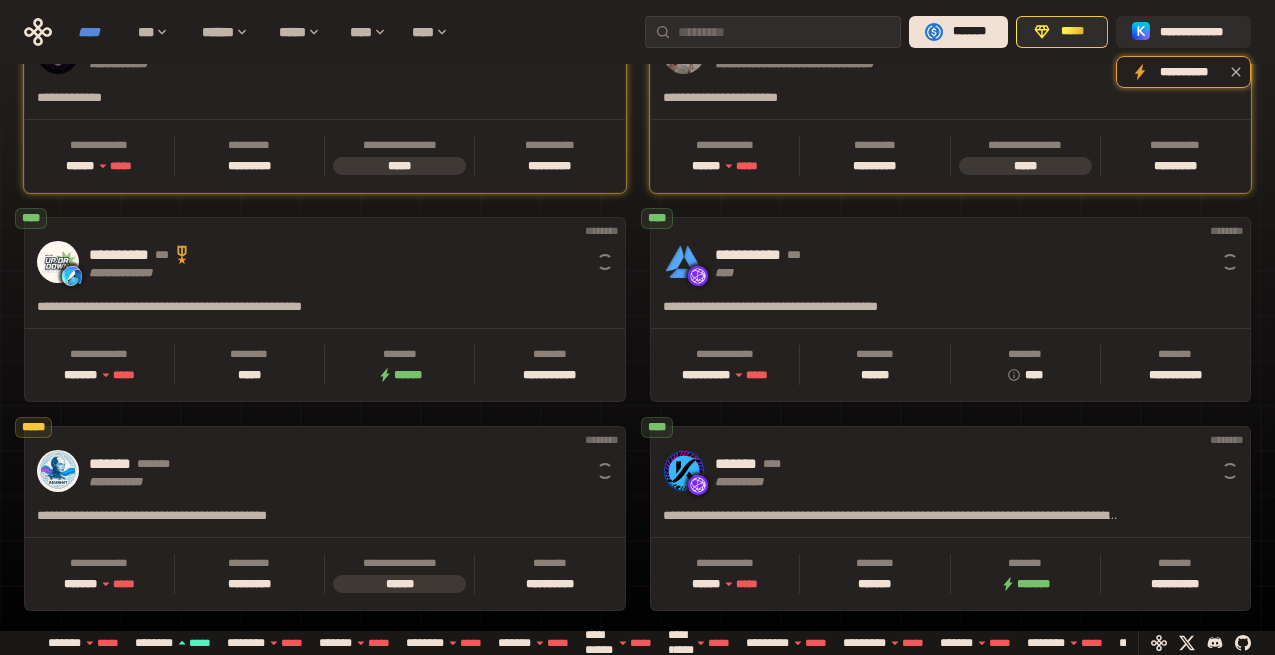 scroll, scrollTop: 938, scrollLeft: 0, axis: vertical 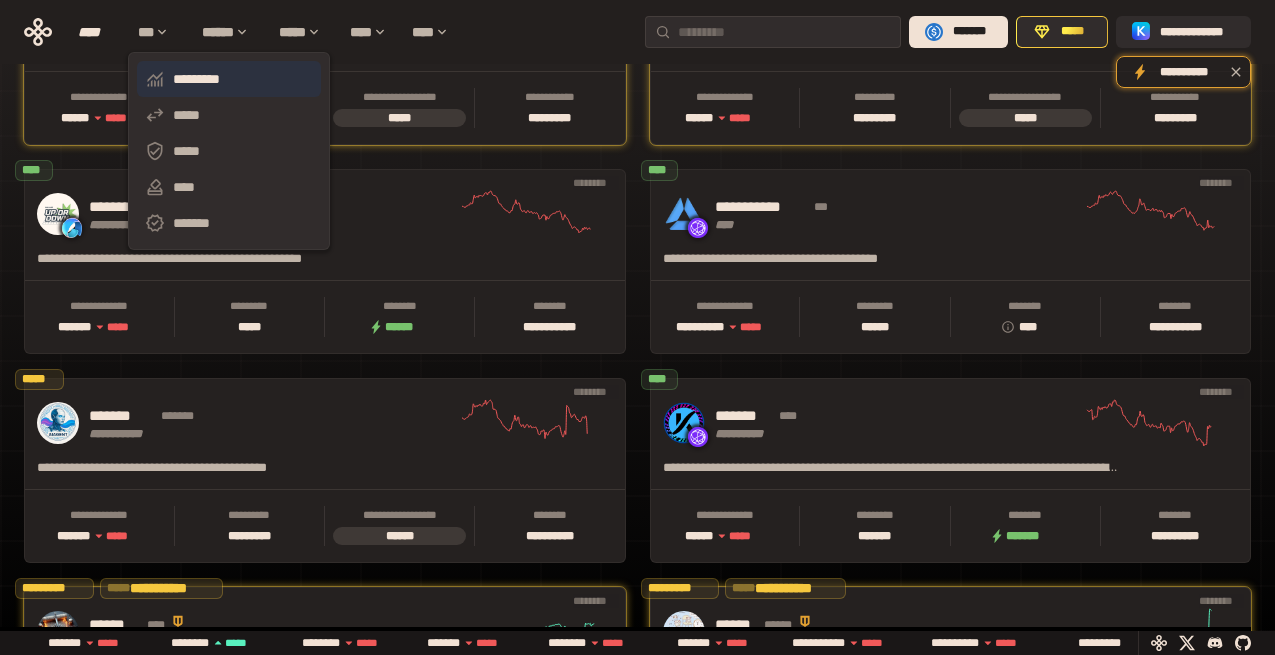 click on "*********" at bounding box center [229, 79] 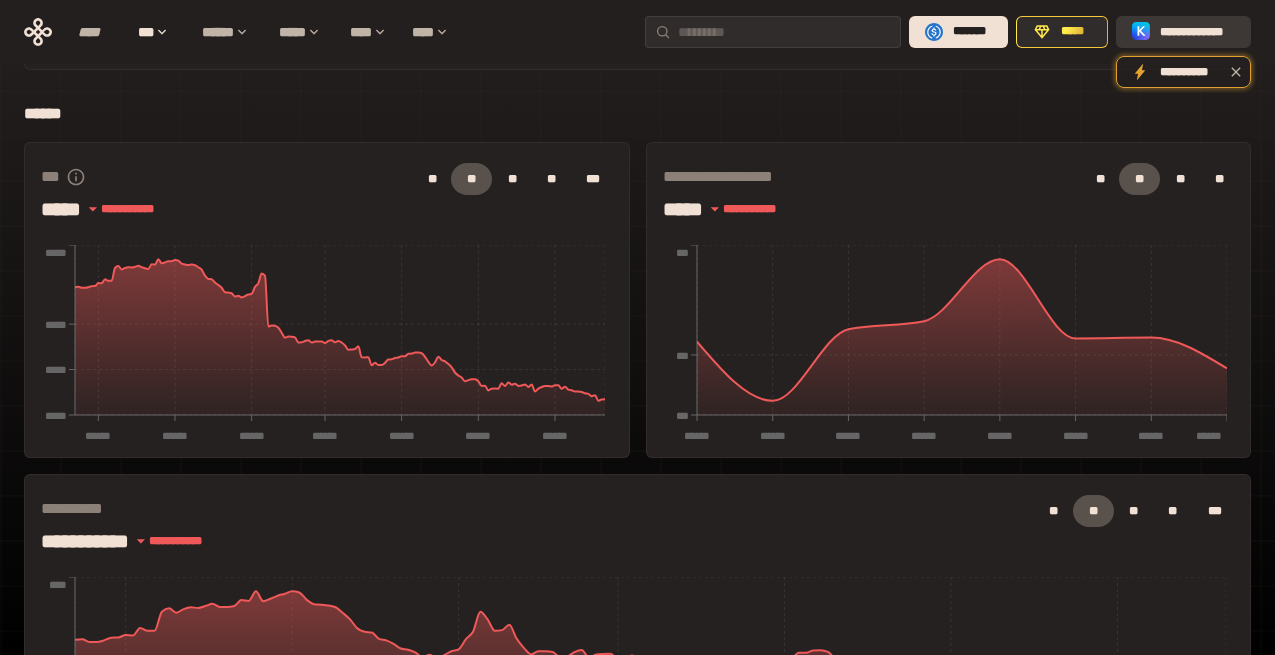 click on "**********" at bounding box center [1197, 32] 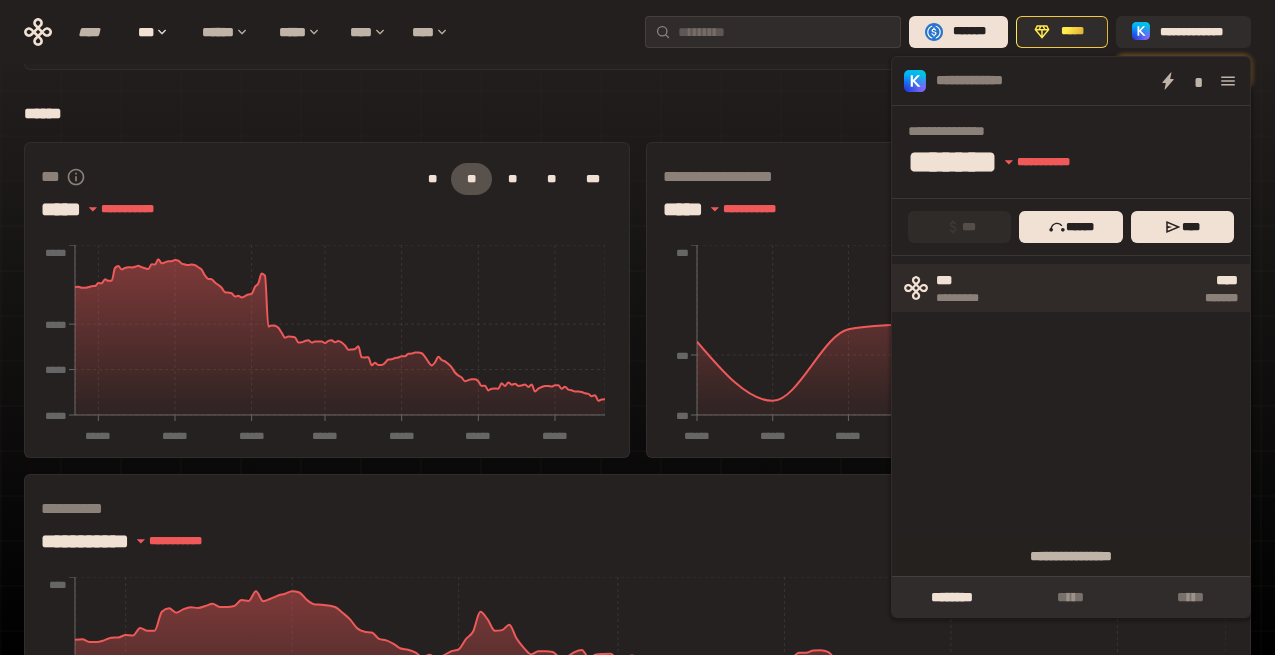 click on "*******" at bounding box center (1123, 298) 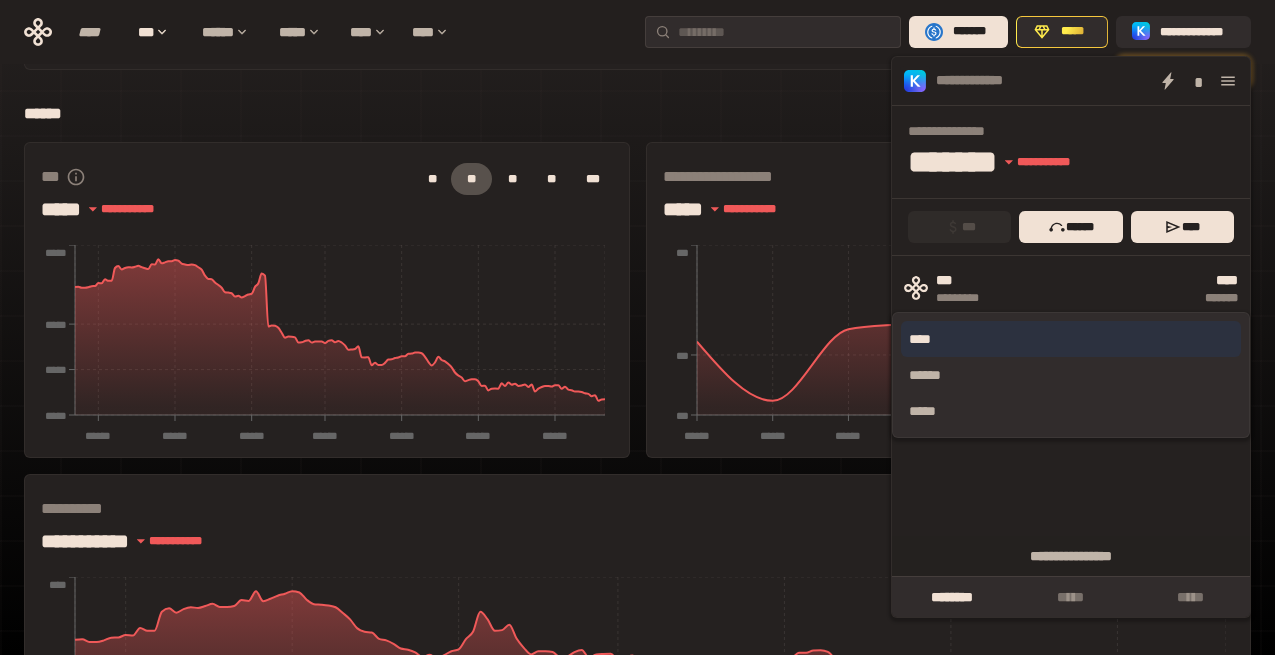 click on "****" at bounding box center (1071, 339) 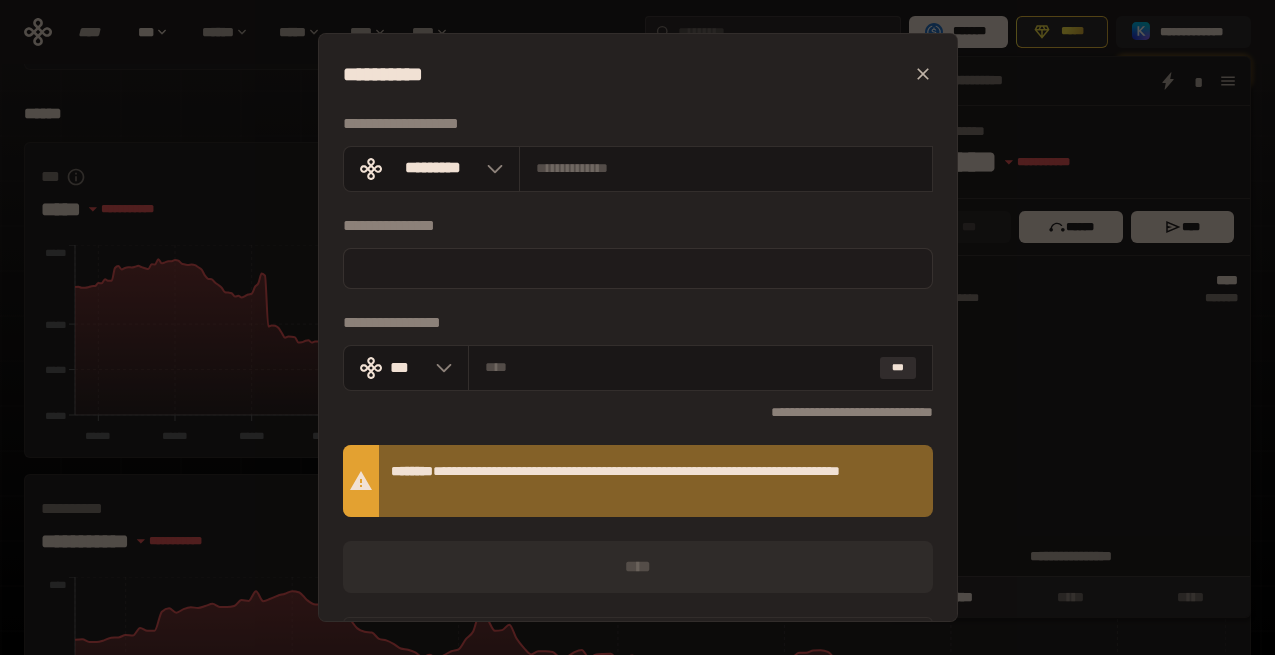 click at bounding box center [638, 268] 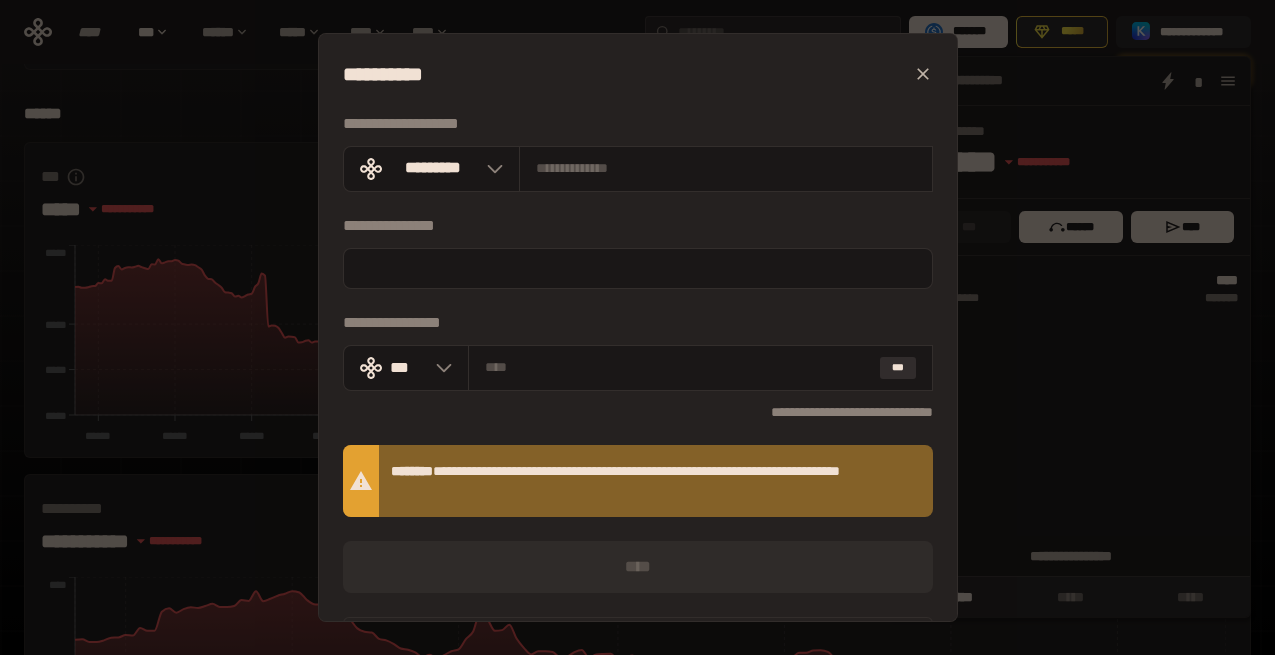 scroll, scrollTop: 1, scrollLeft: 0, axis: vertical 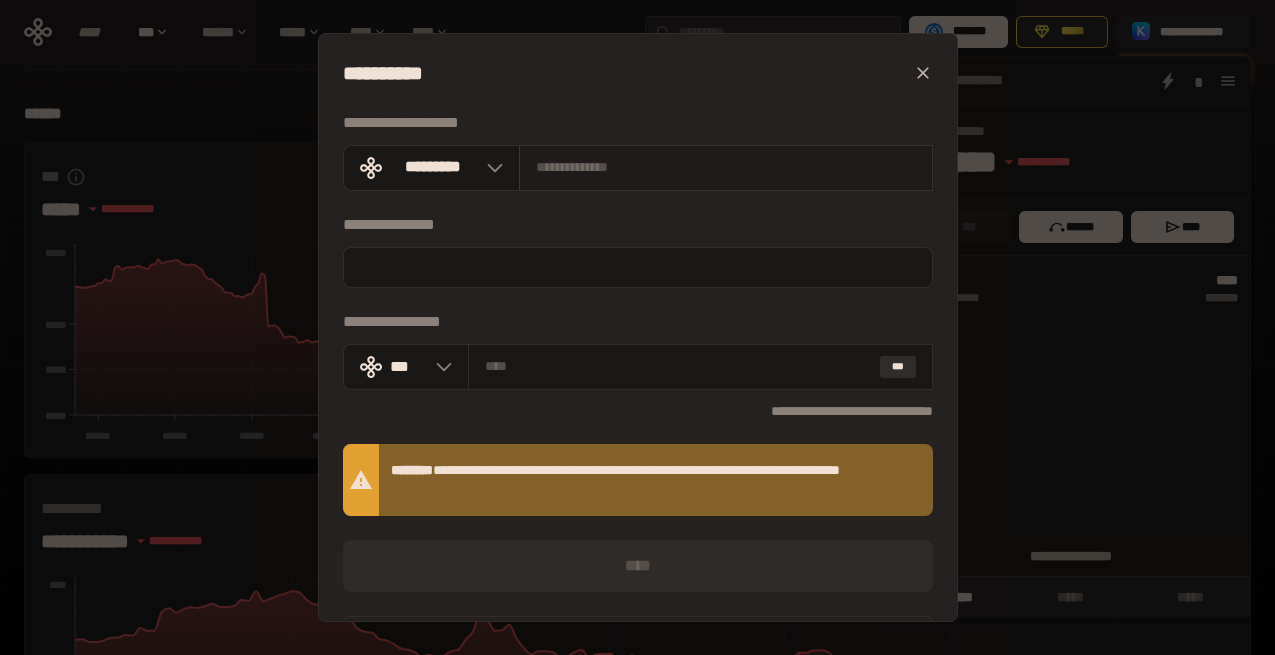 click at bounding box center [726, 167] 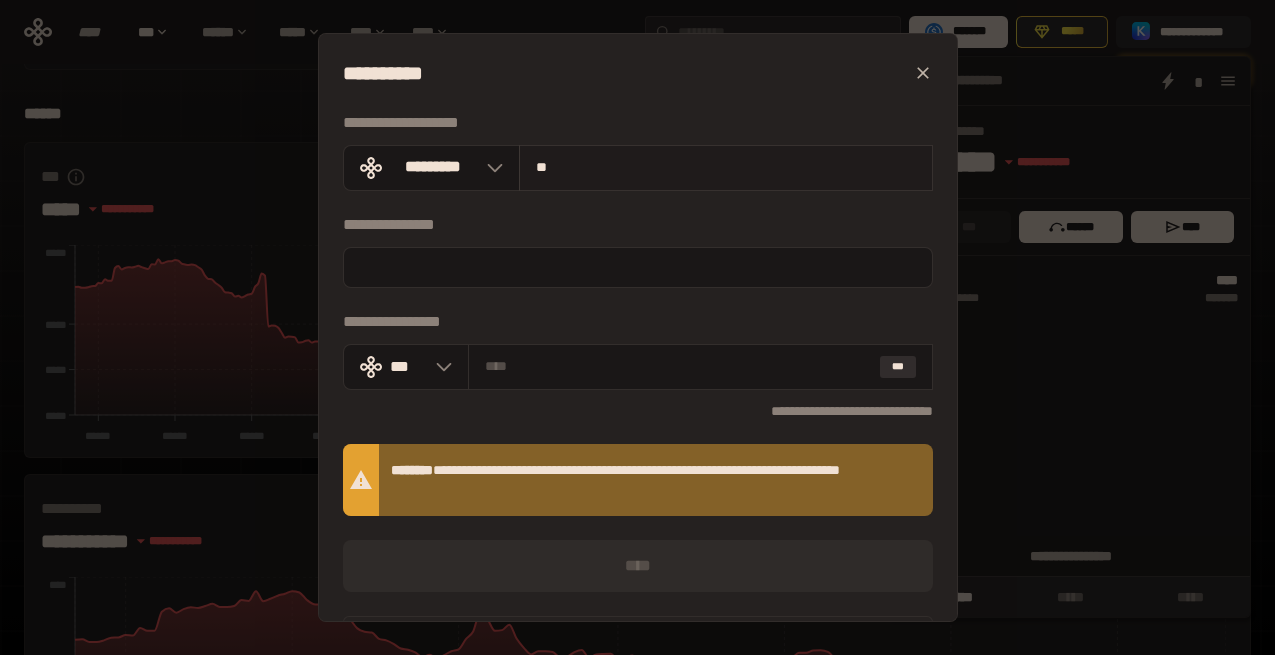 type on "*" 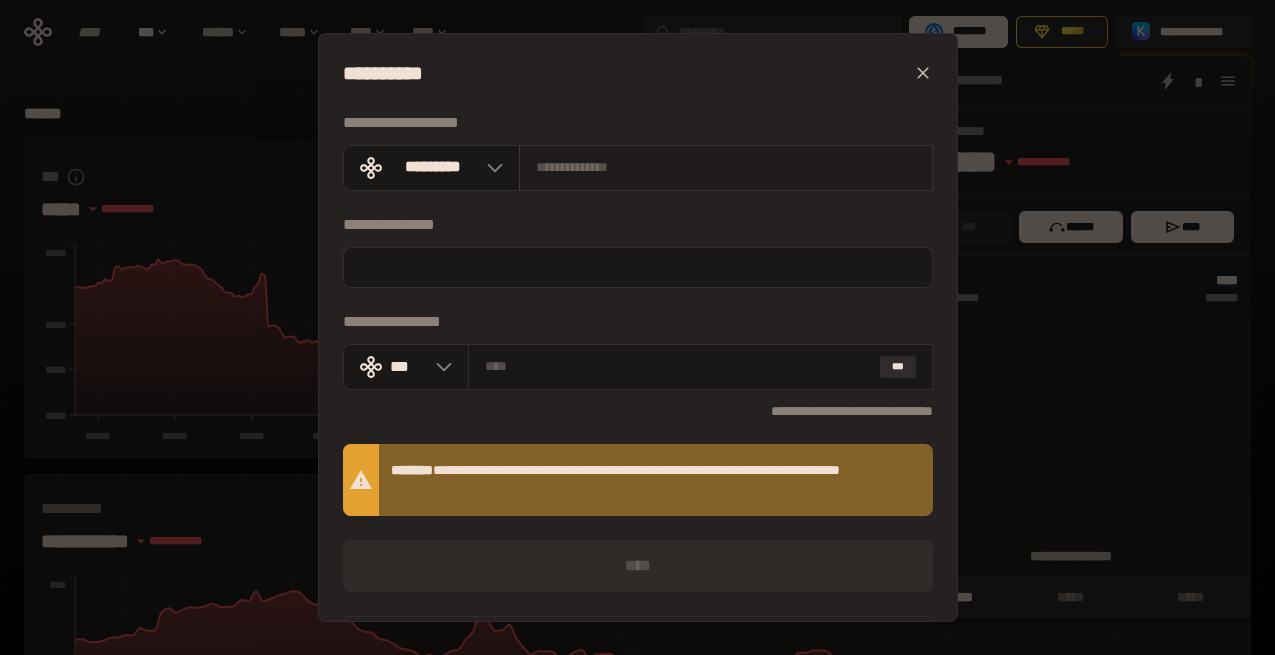 click at bounding box center (726, 167) 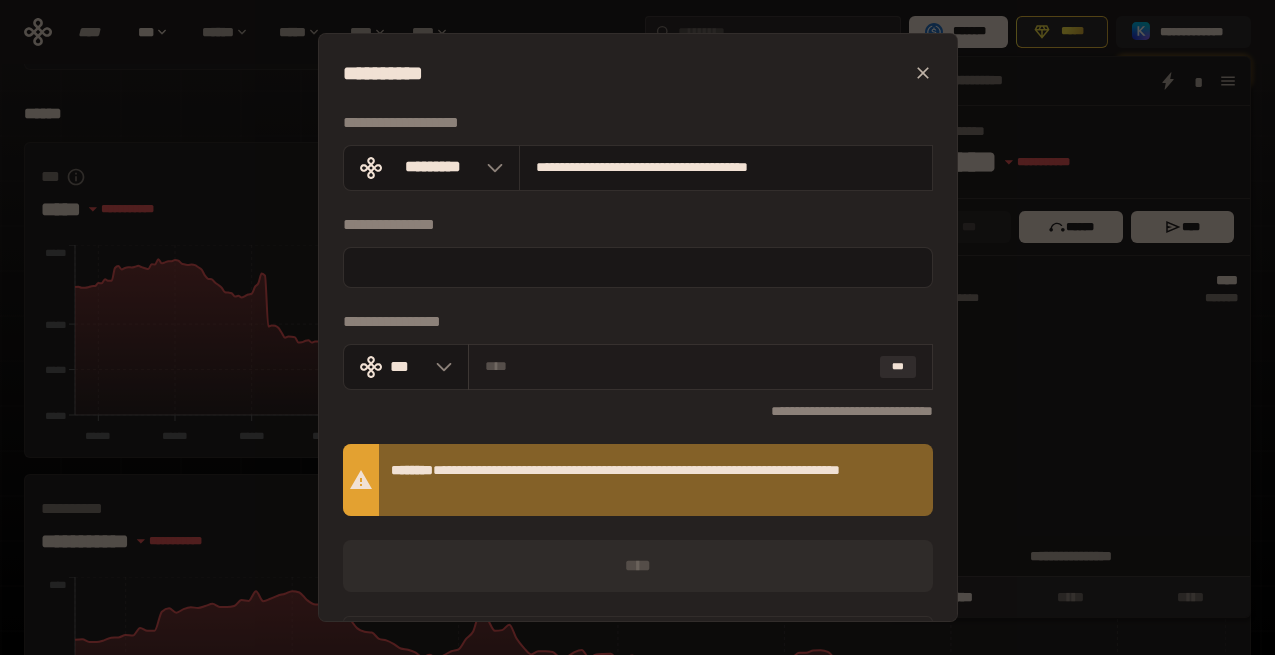type on "**********" 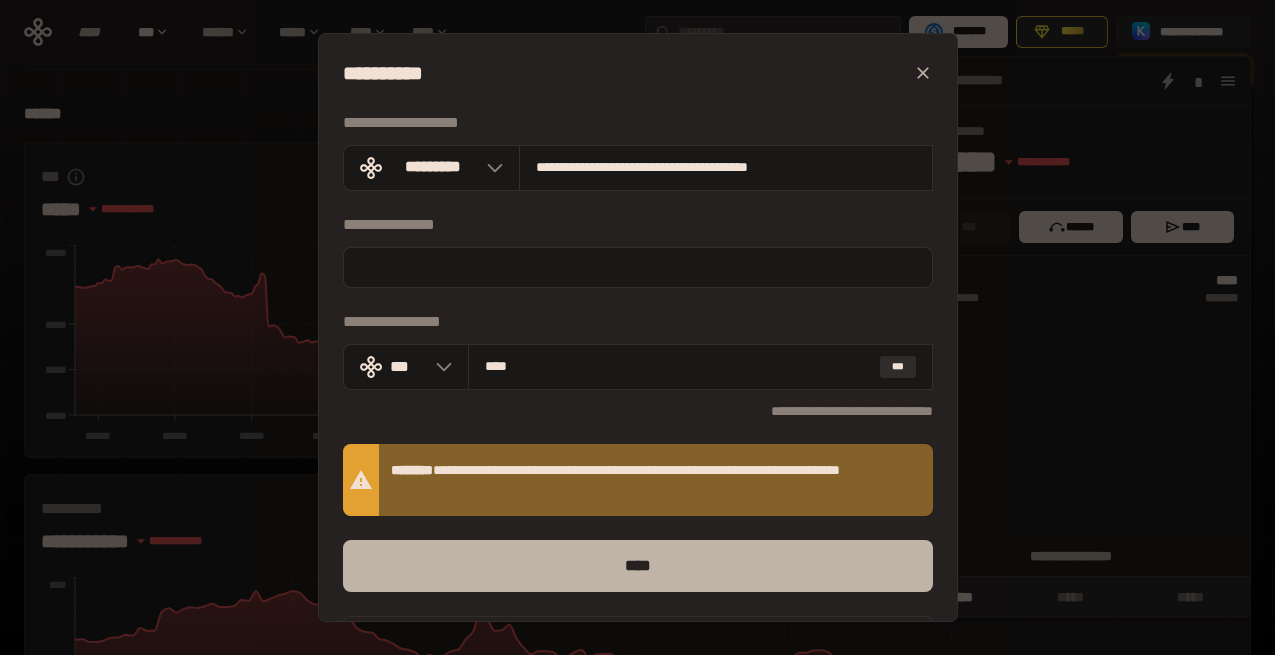 type on "****" 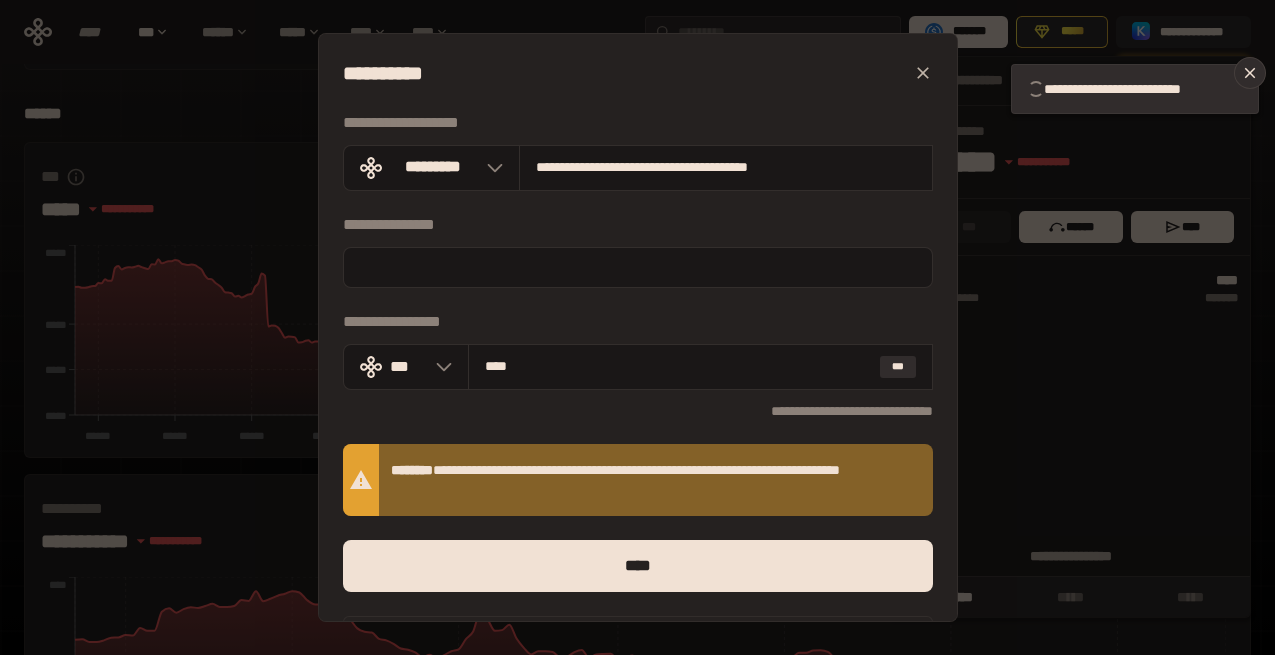 type 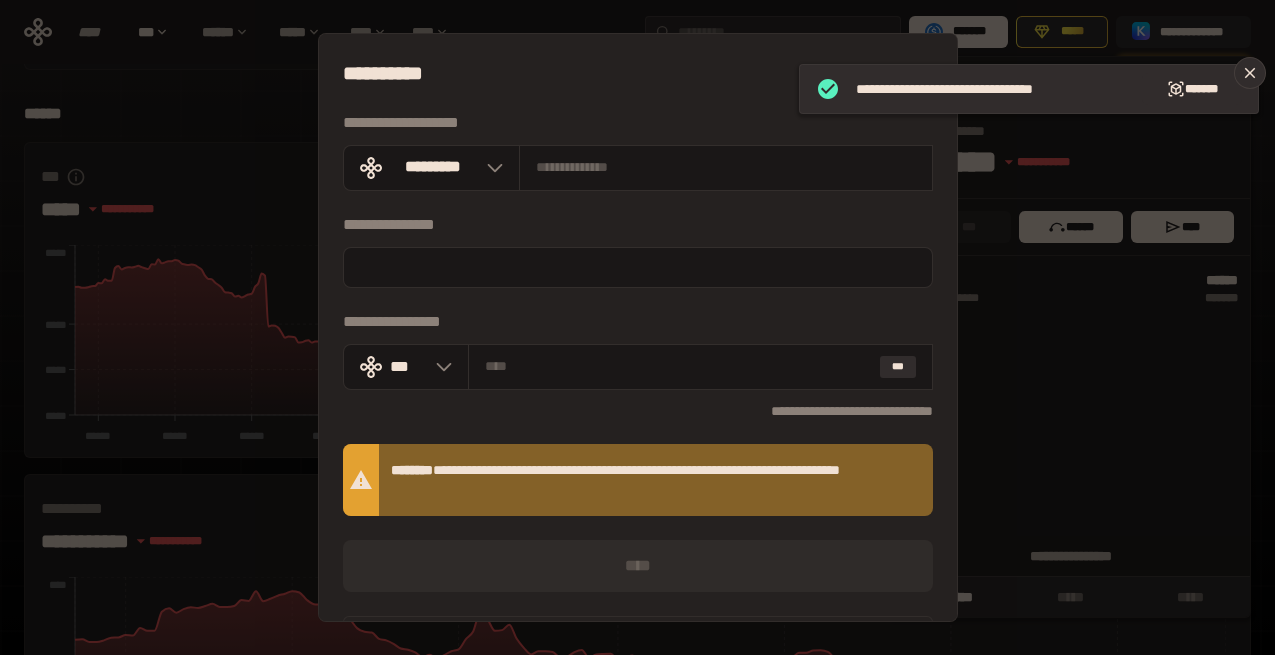 click on "**********" at bounding box center [637, 327] 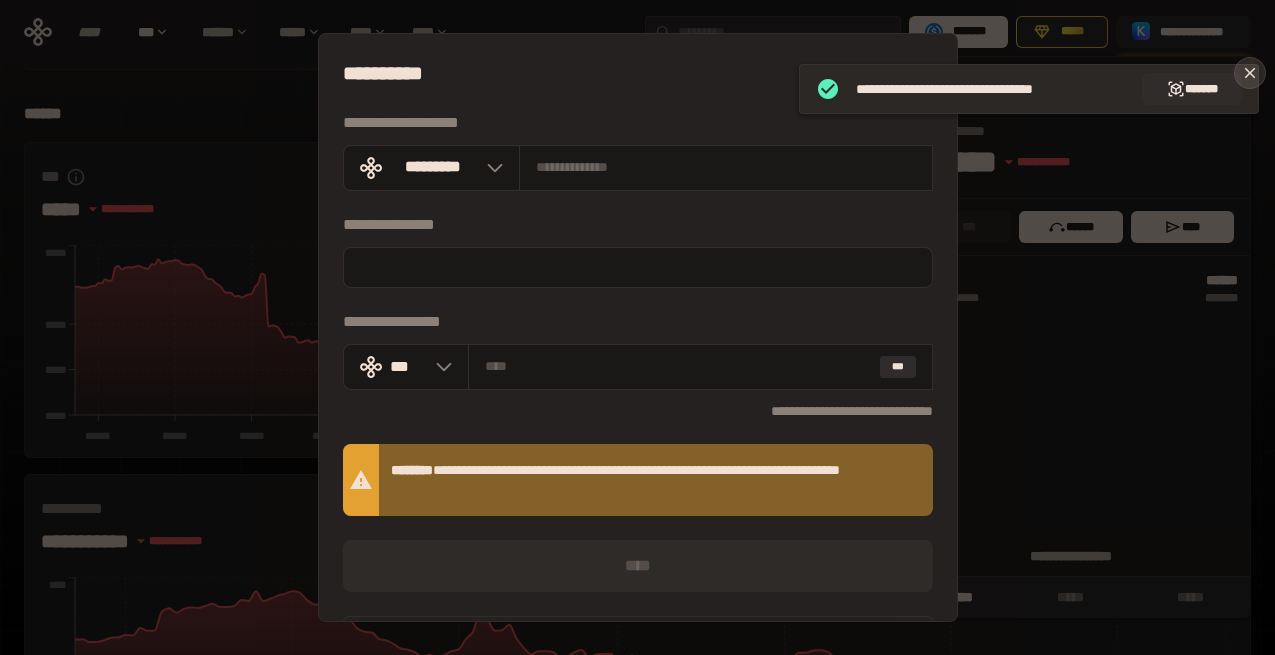 click 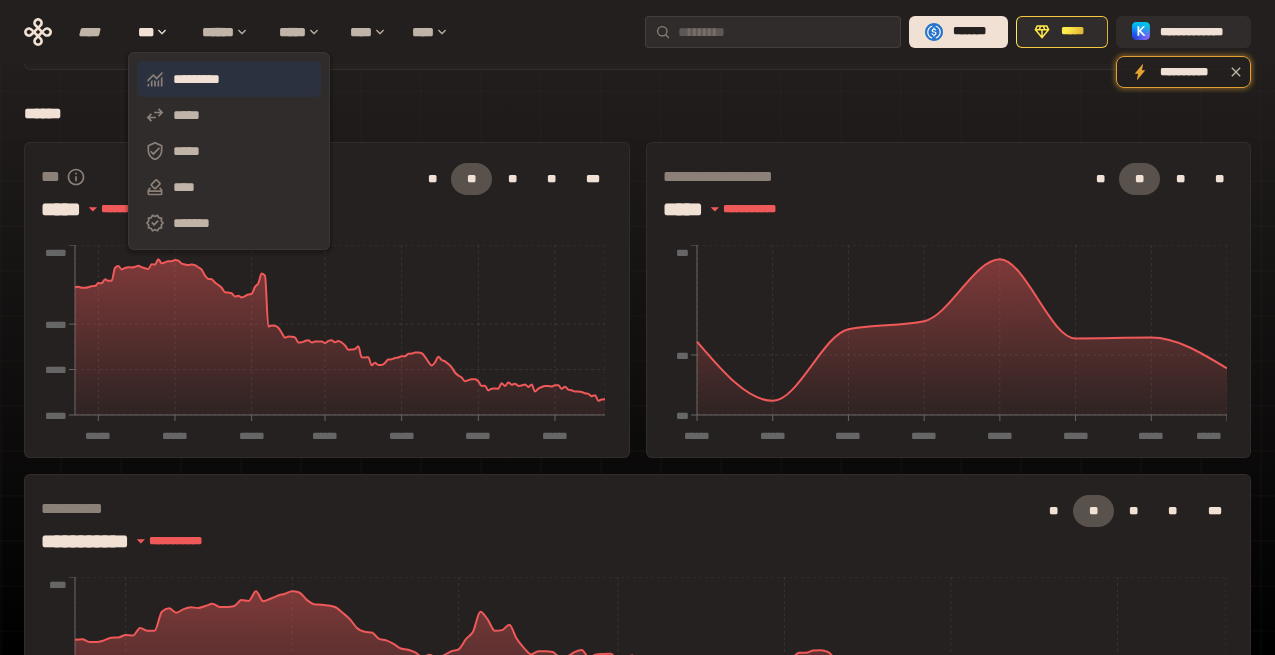 click on "*********" at bounding box center (229, 79) 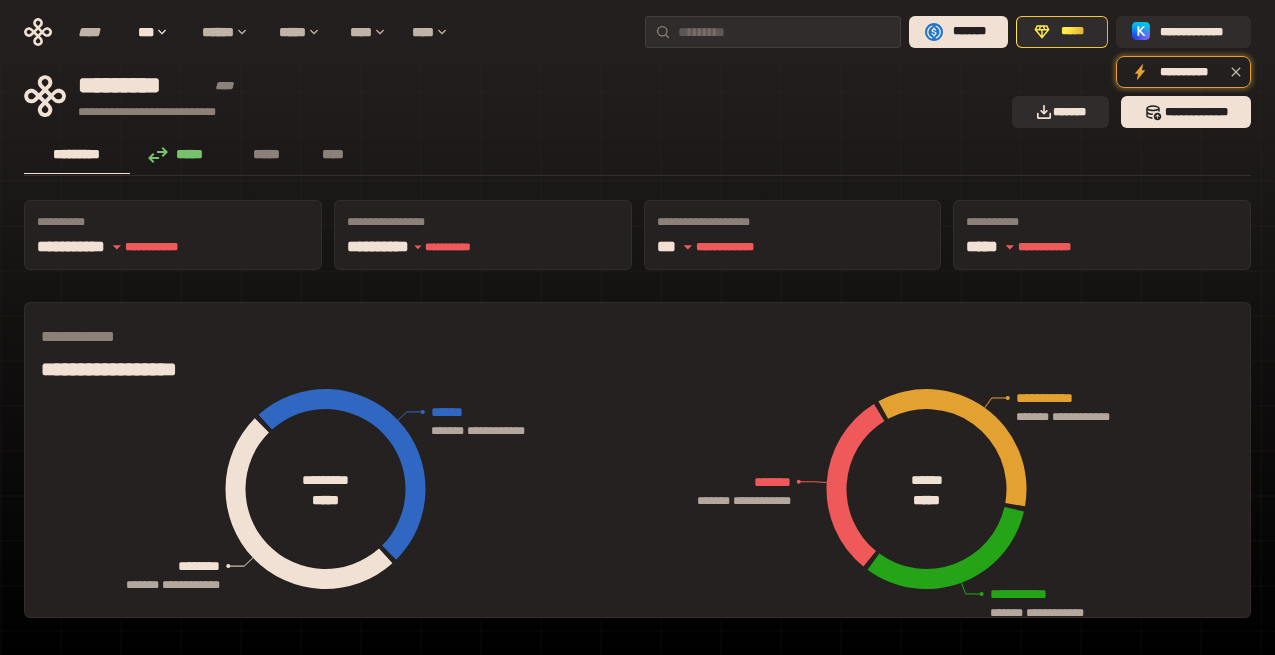 scroll, scrollTop: 8, scrollLeft: 0, axis: vertical 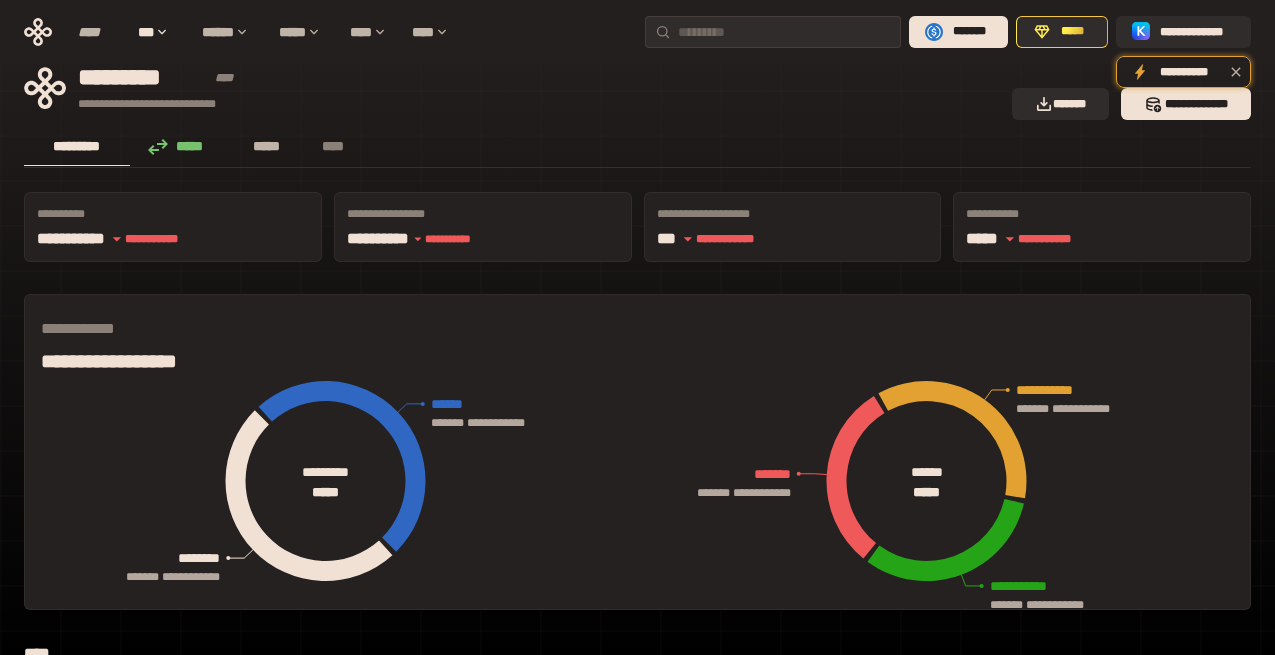 click on "*****" at bounding box center (266, 146) 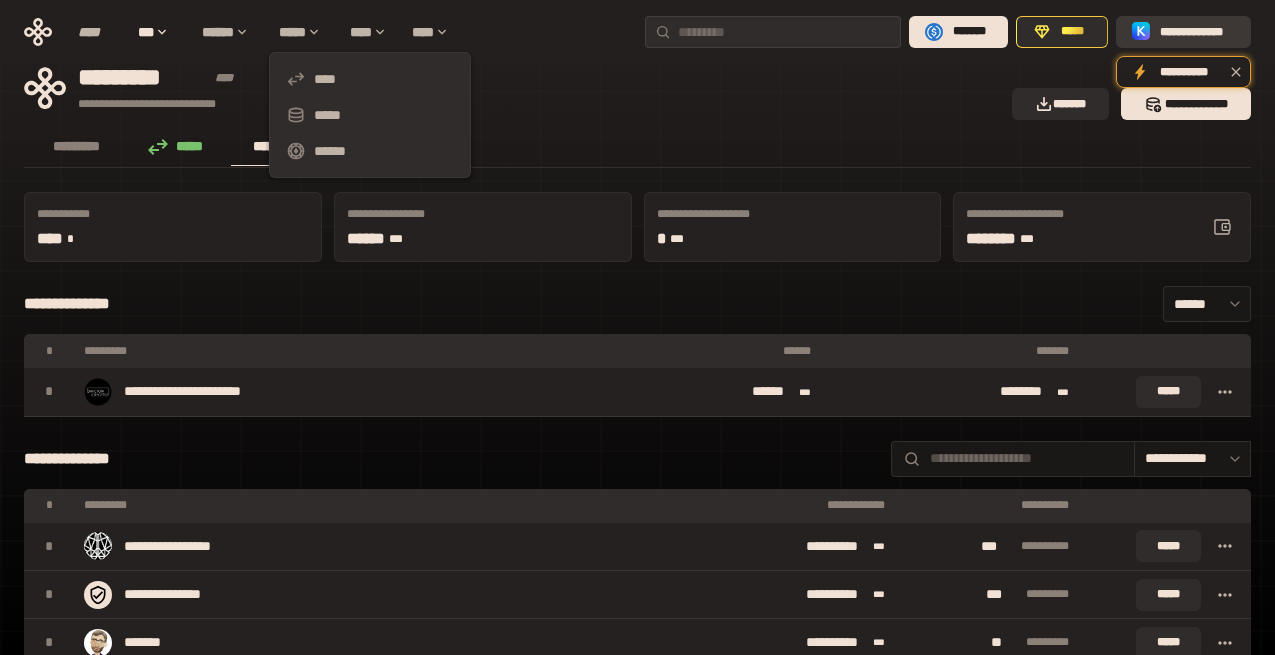 click on "**********" at bounding box center (1197, 32) 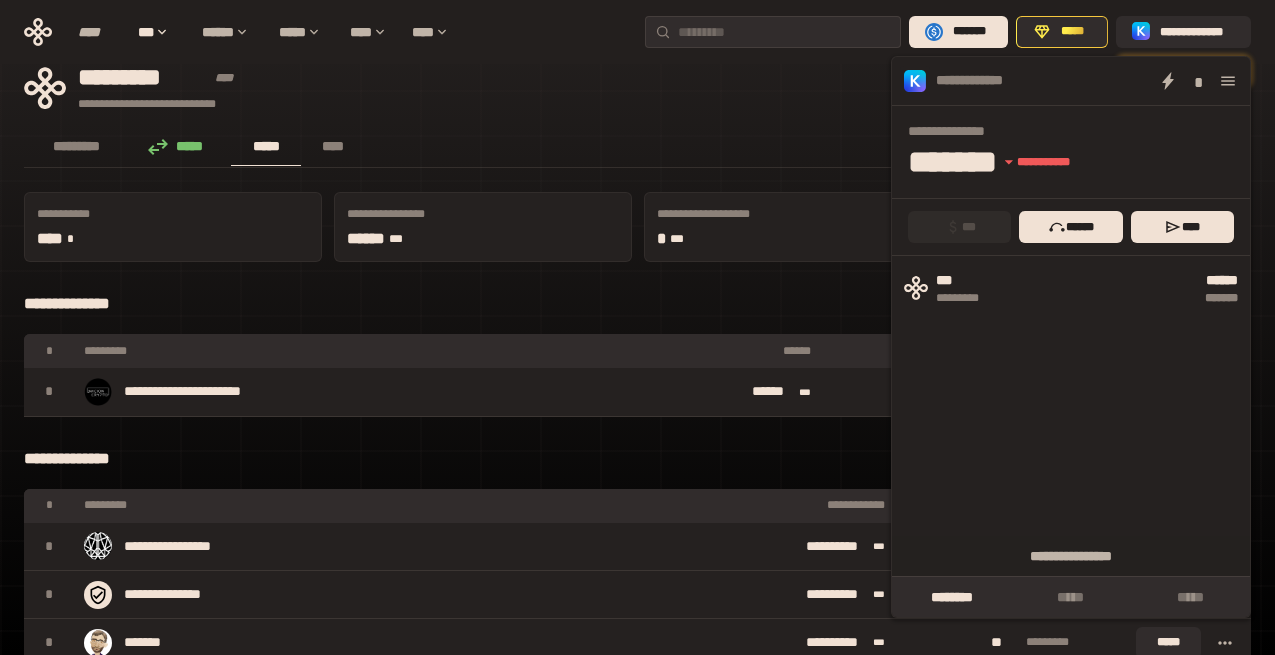 click on "**********" at bounding box center (512, 88) 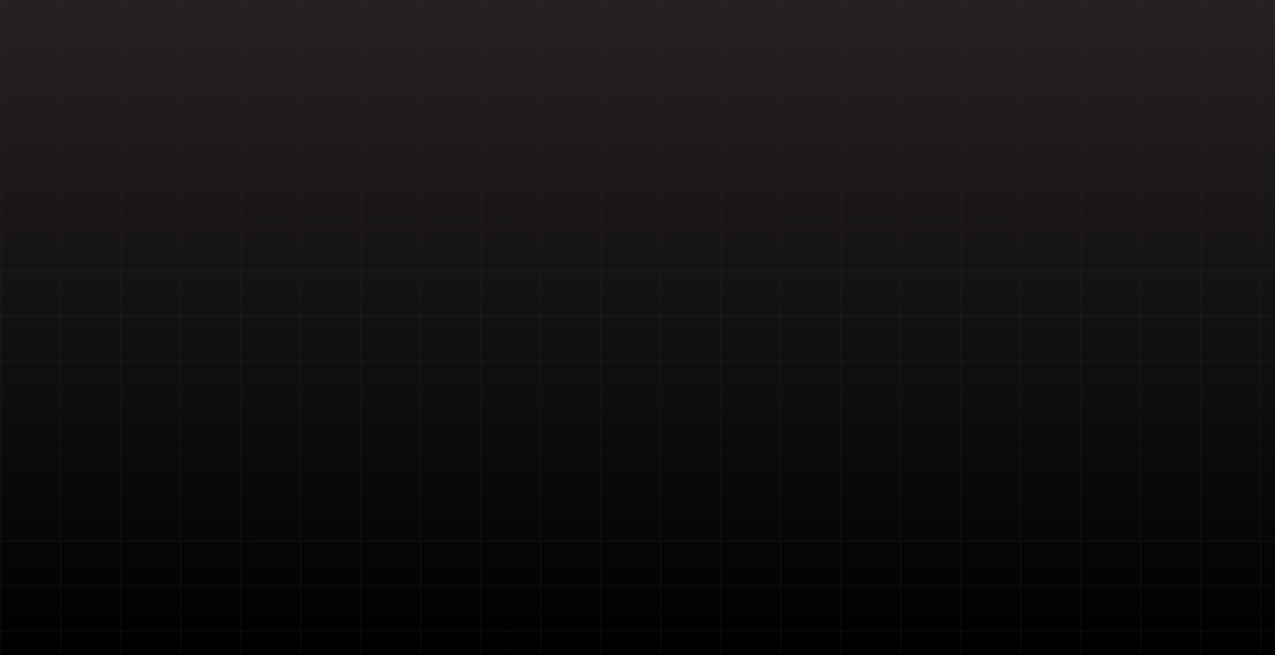 scroll, scrollTop: 0, scrollLeft: 0, axis: both 